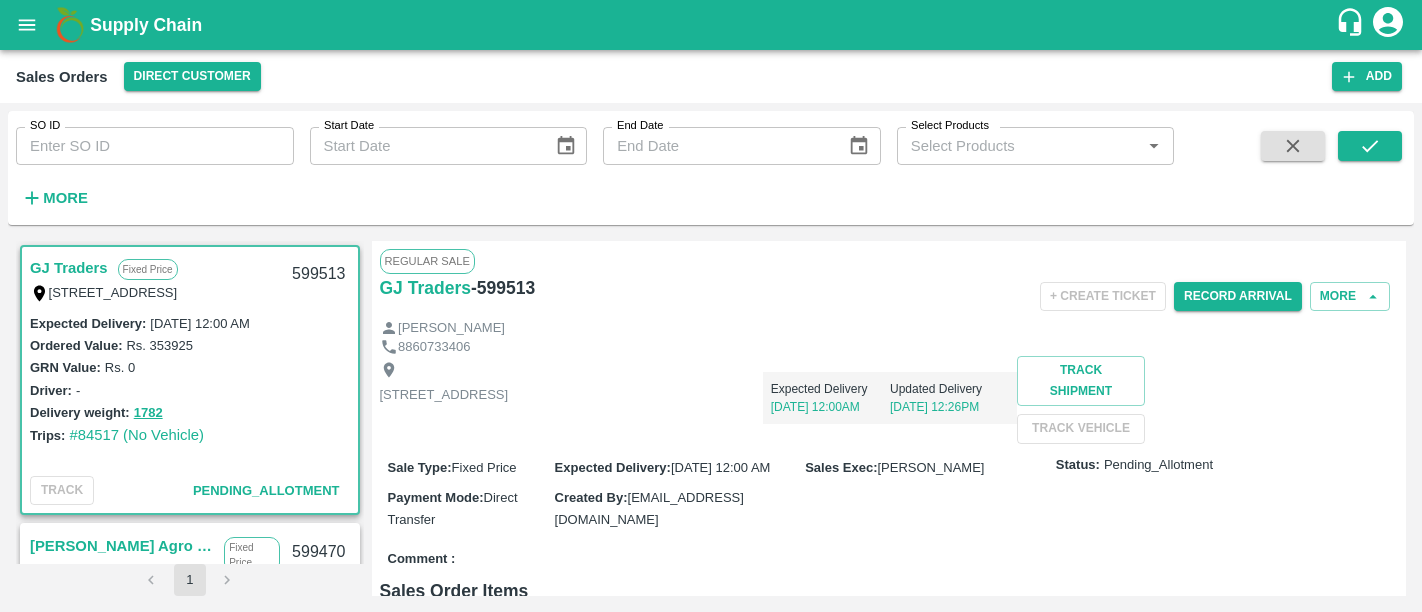scroll, scrollTop: 0, scrollLeft: 0, axis: both 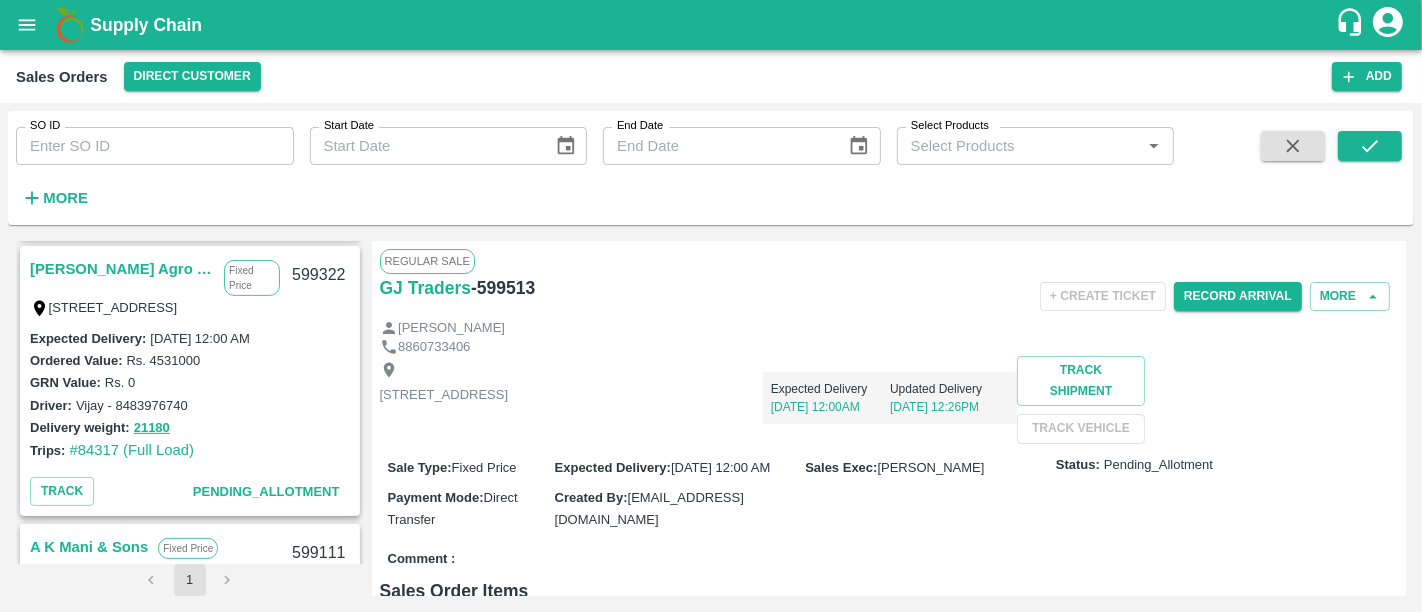 click on "Saradha Devi Agro Tech" at bounding box center [122, 269] 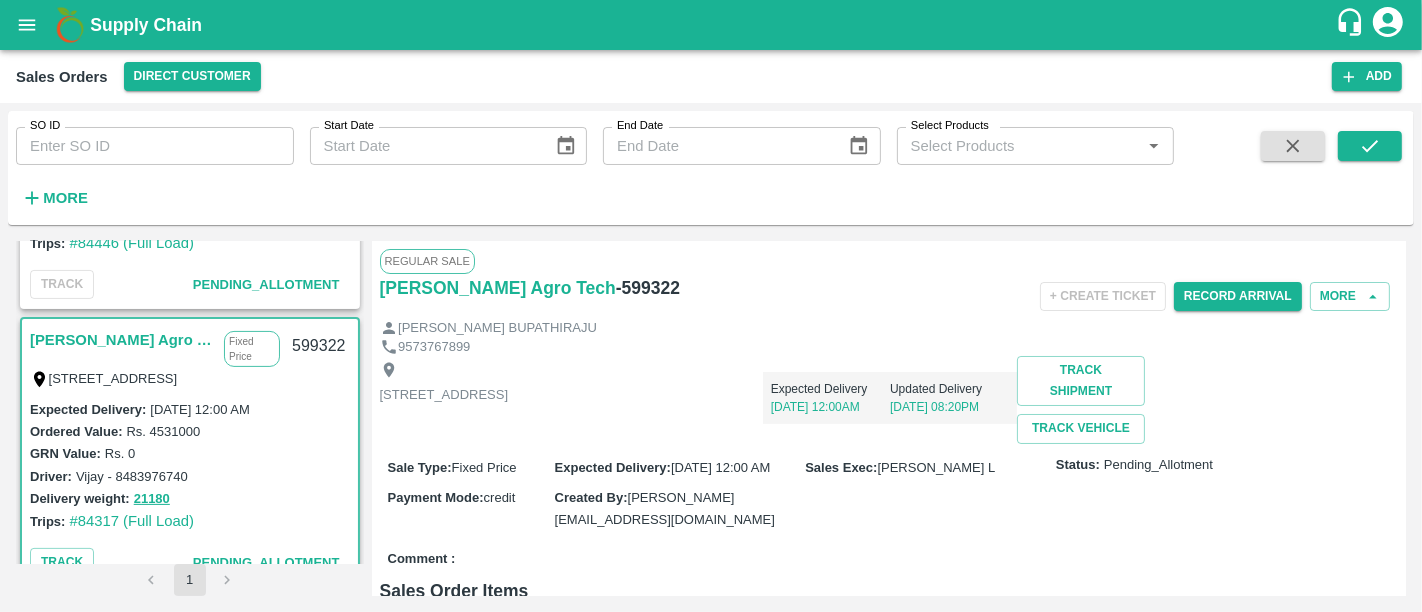 scroll, scrollTop: 513, scrollLeft: 0, axis: vertical 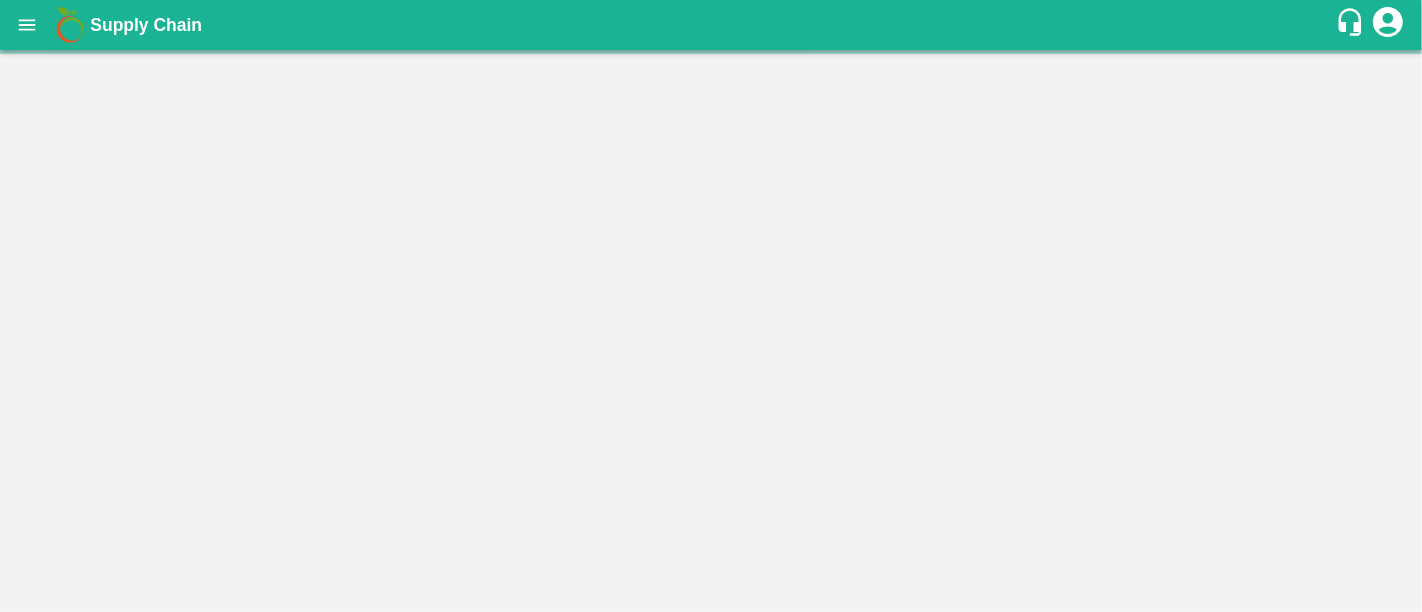 click at bounding box center [711, 331] 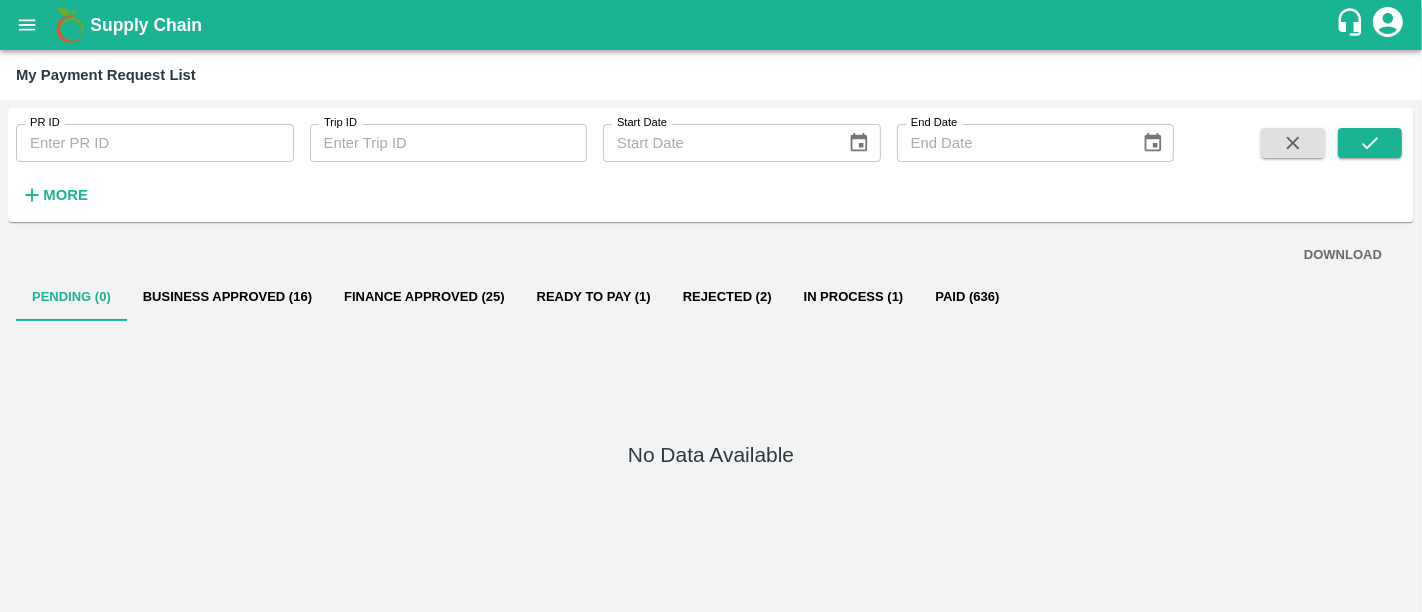 click on "No Data Available" at bounding box center [711, 458] 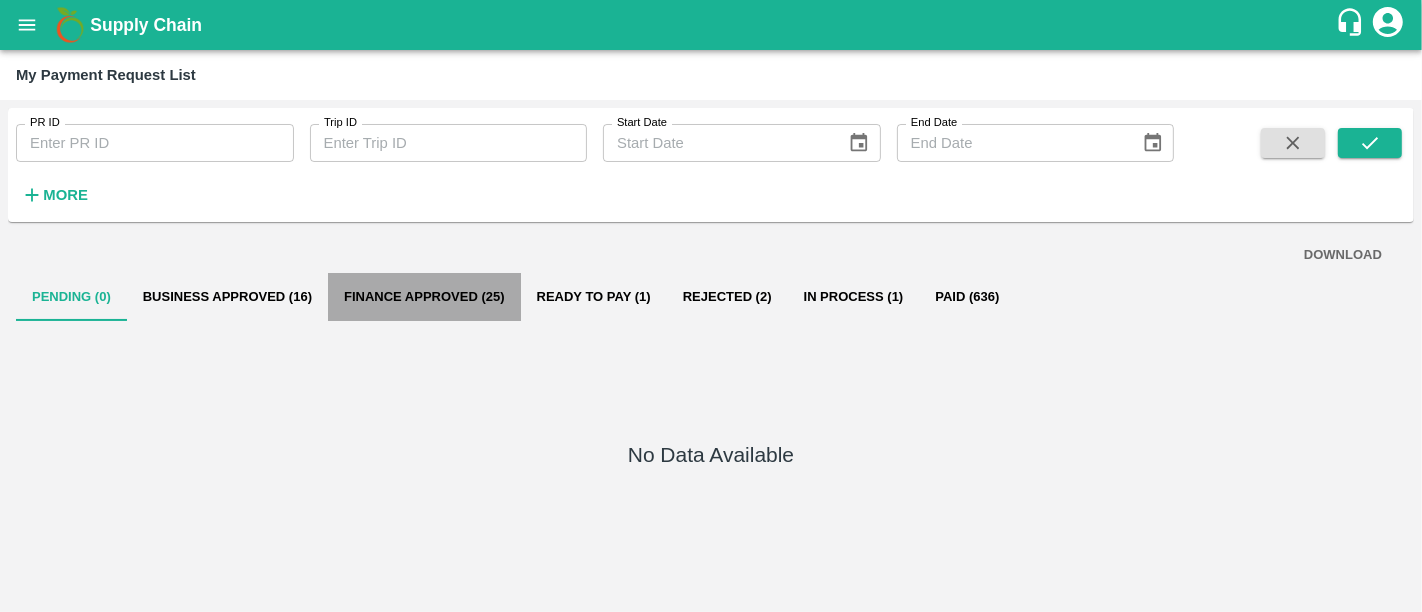 click on "Finance Approved (25)" at bounding box center (424, 297) 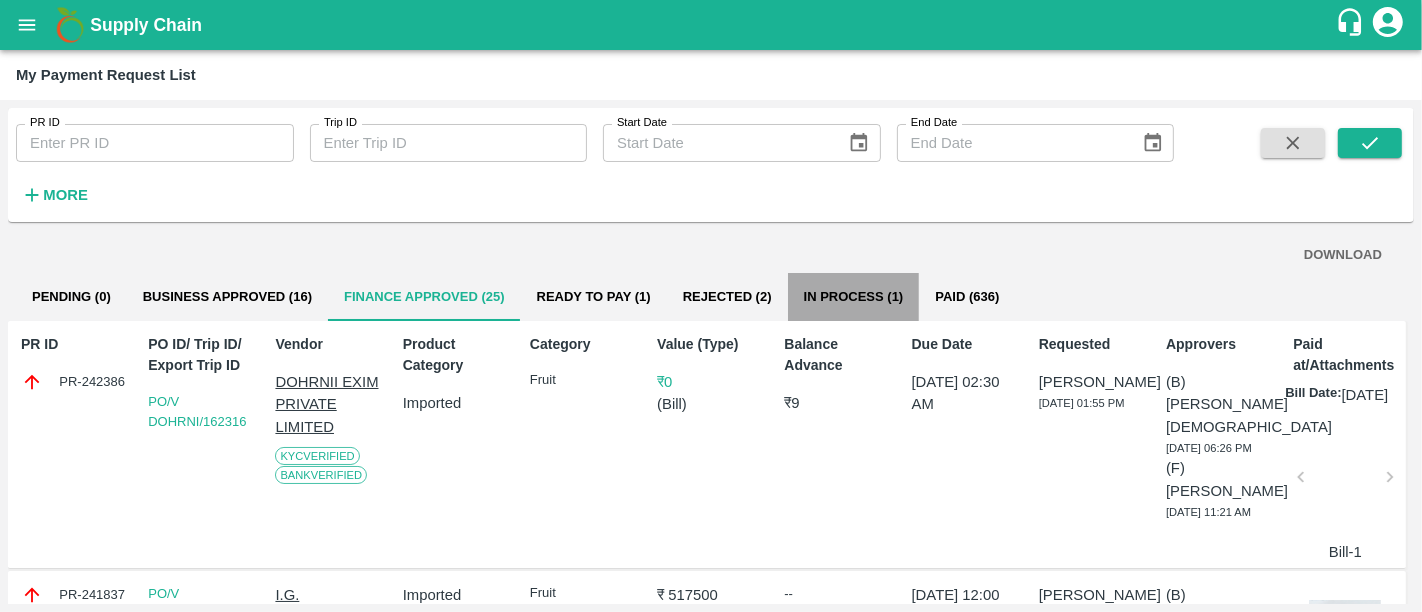click on "In Process (1)" at bounding box center (854, 297) 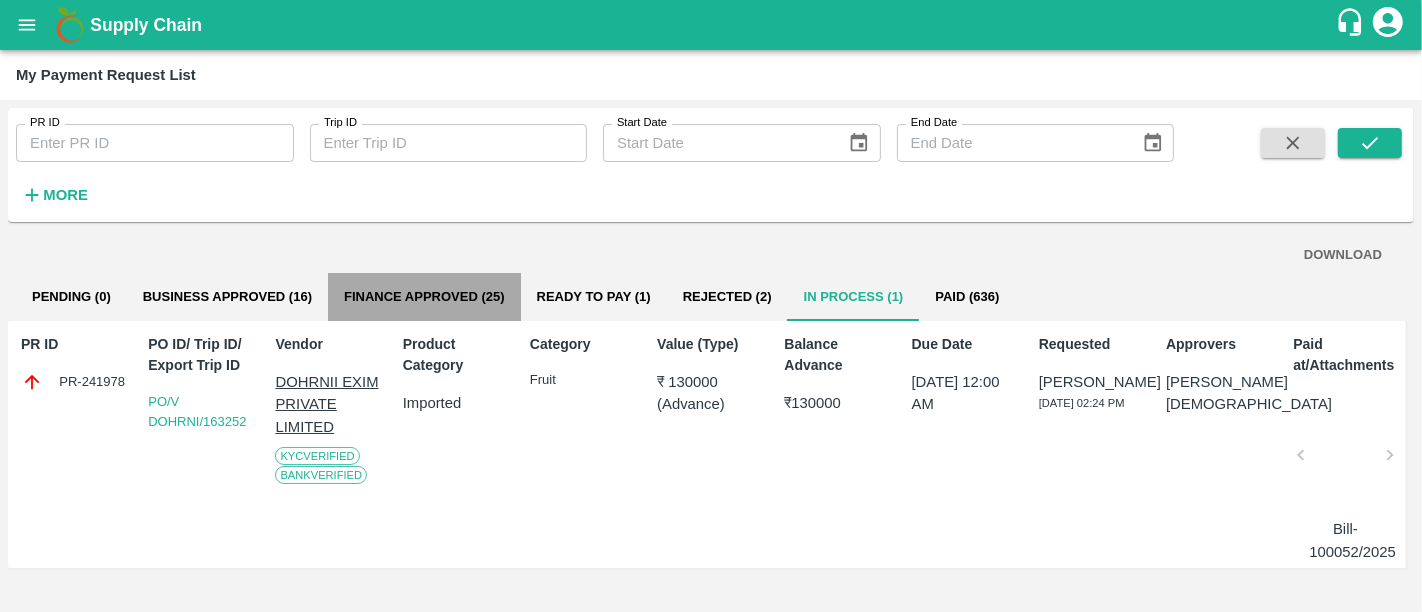 click on "Finance Approved (25)" at bounding box center [424, 297] 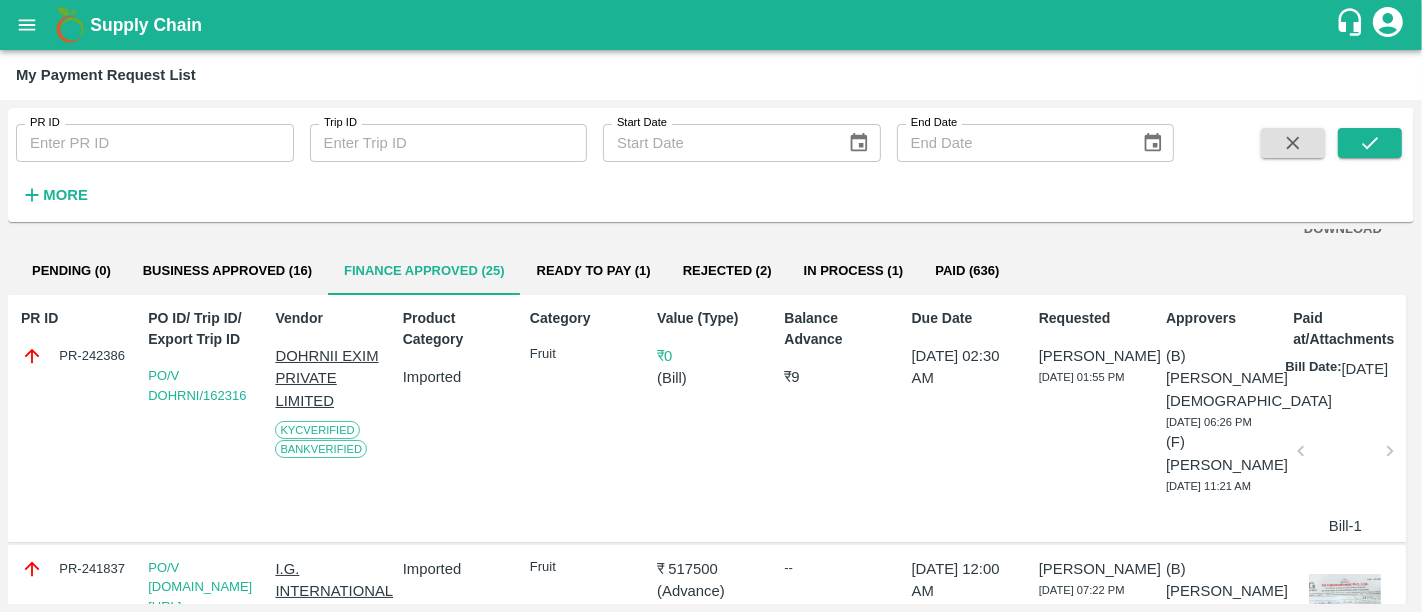 scroll, scrollTop: 26, scrollLeft: 0, axis: vertical 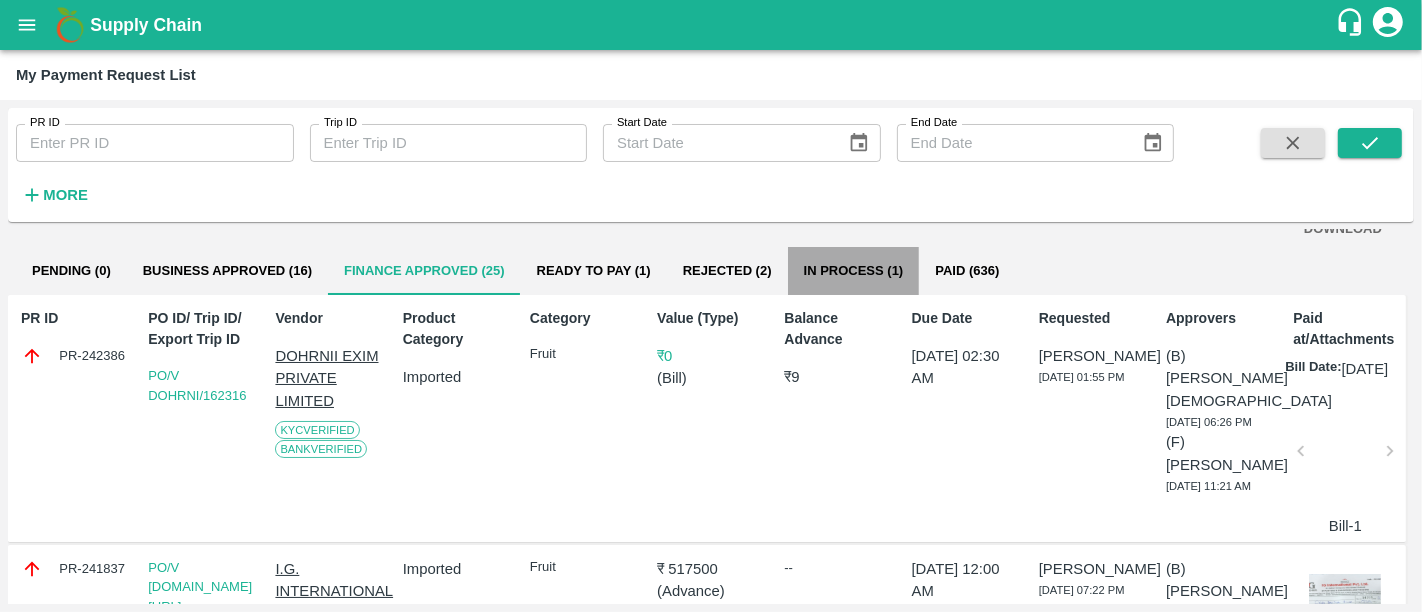 click on "In Process (1)" at bounding box center [854, 271] 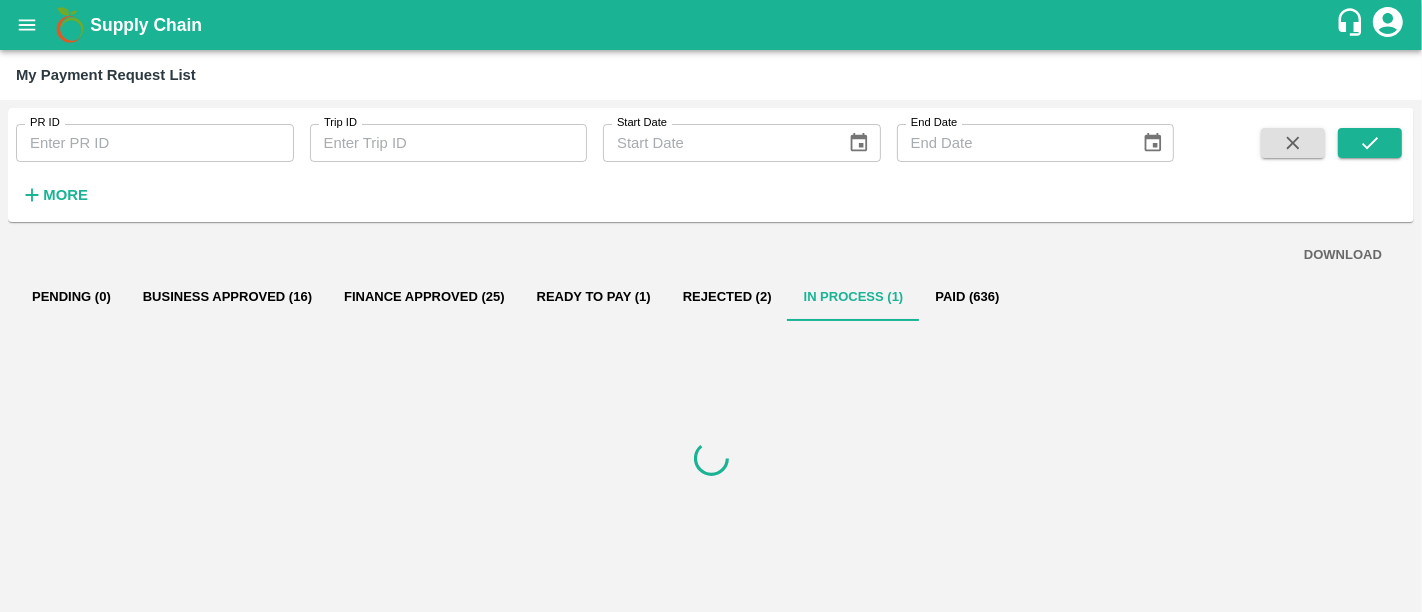 scroll, scrollTop: 0, scrollLeft: 0, axis: both 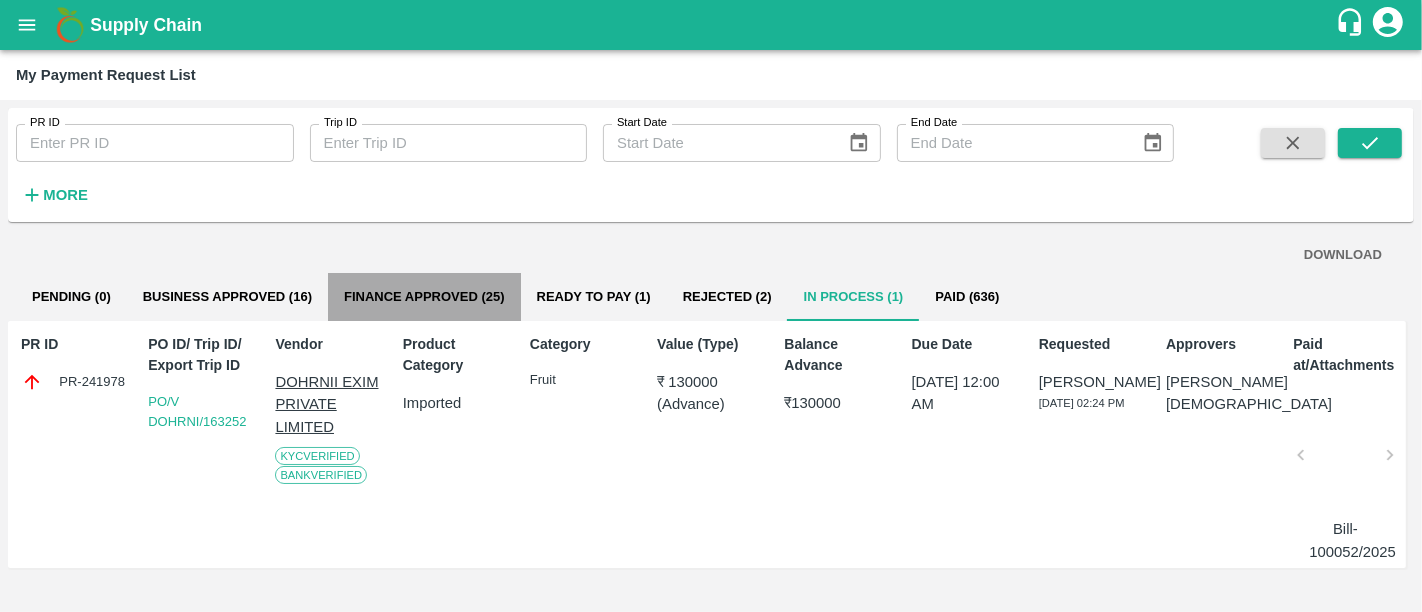 click on "Finance Approved (25)" at bounding box center [424, 297] 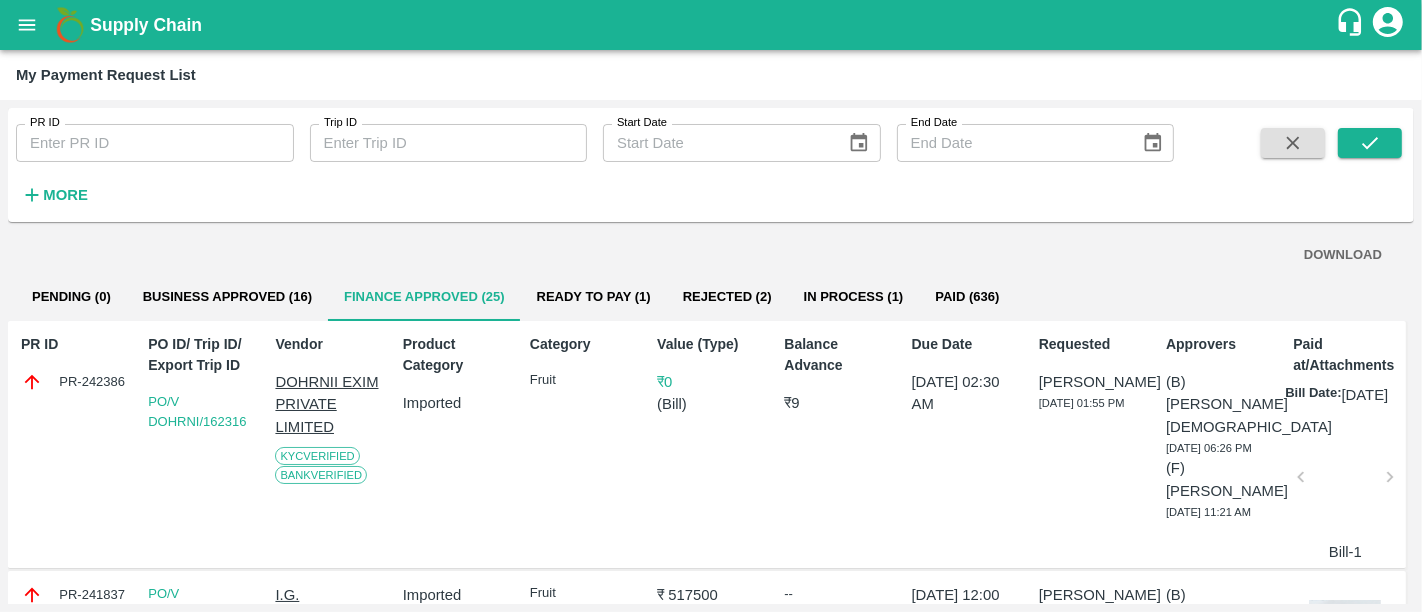 click on "Supply Chain" at bounding box center (146, 25) 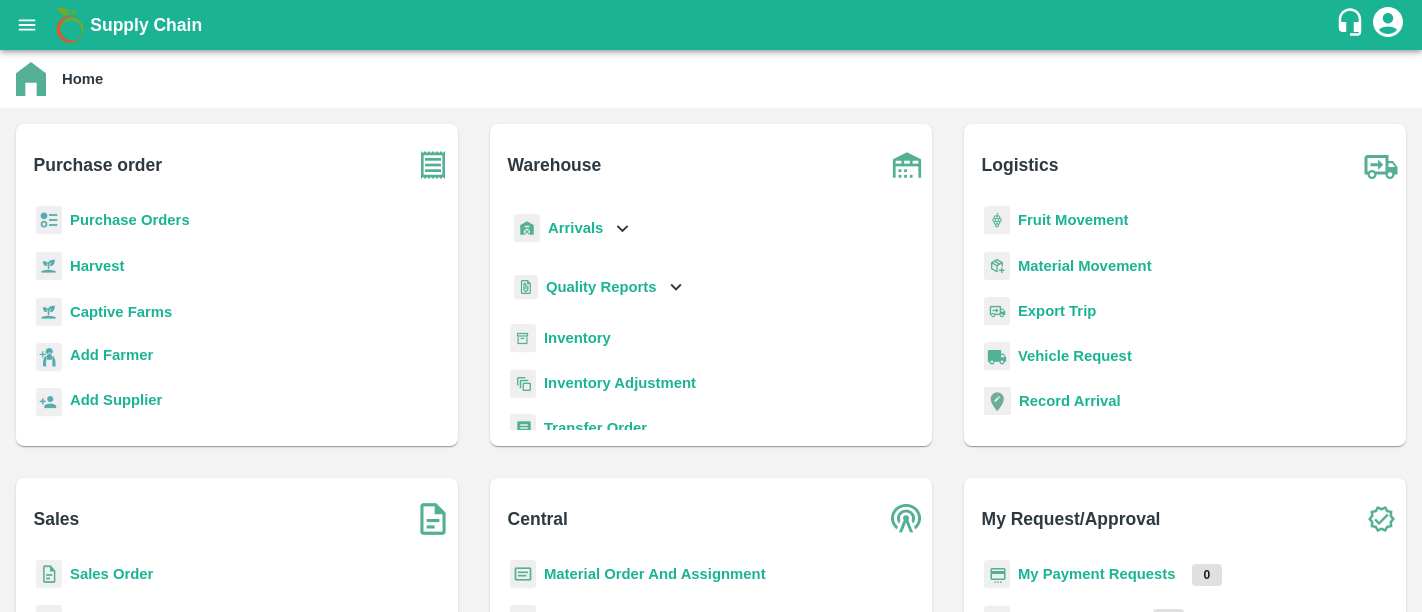 scroll, scrollTop: 0, scrollLeft: 0, axis: both 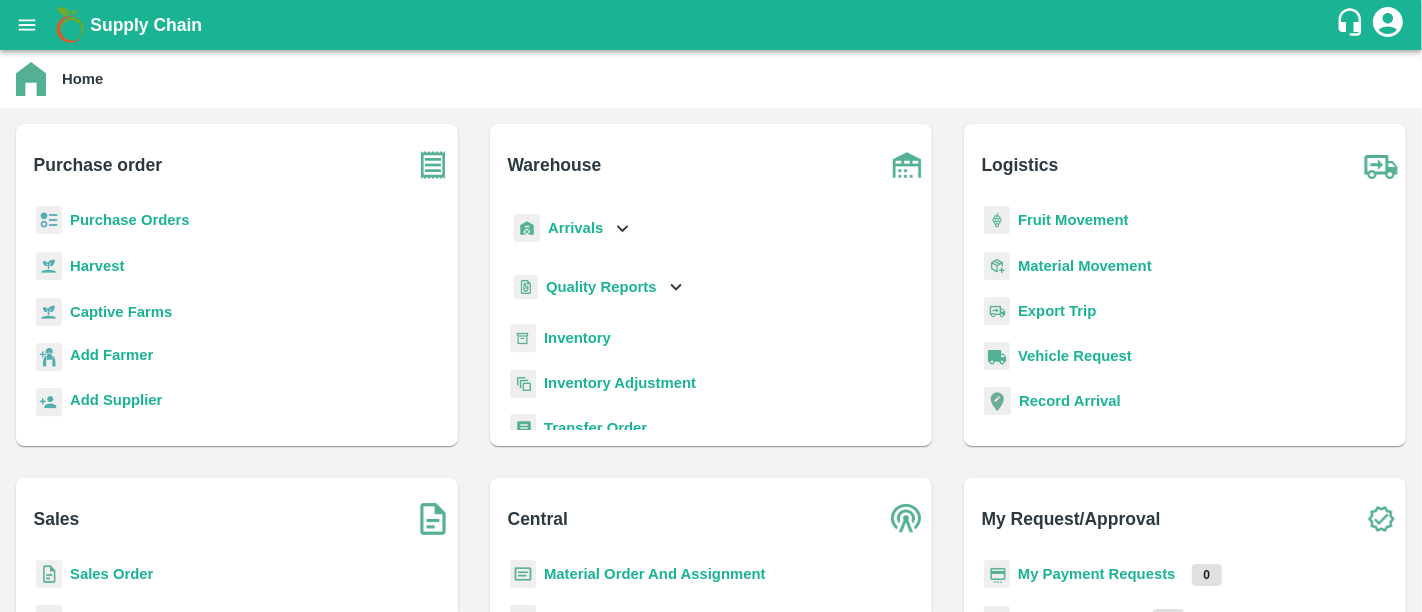 click on "My Payment Requests" at bounding box center (1097, 574) 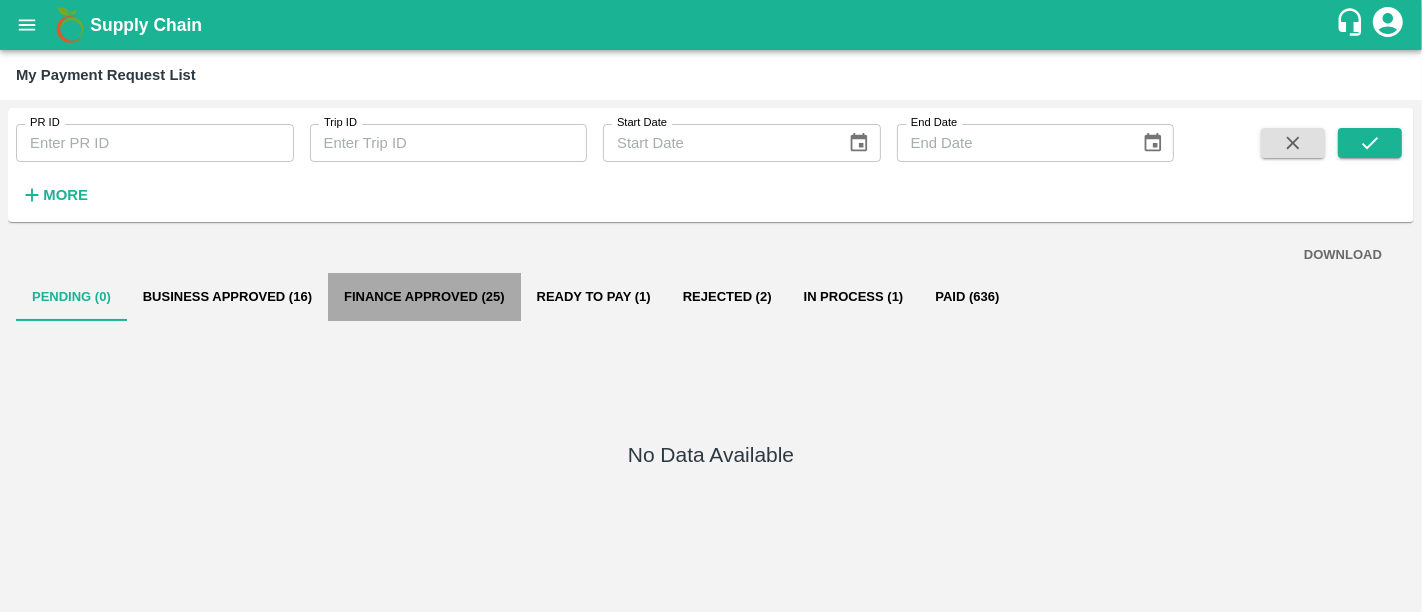 click on "Finance Approved (25)" at bounding box center [424, 297] 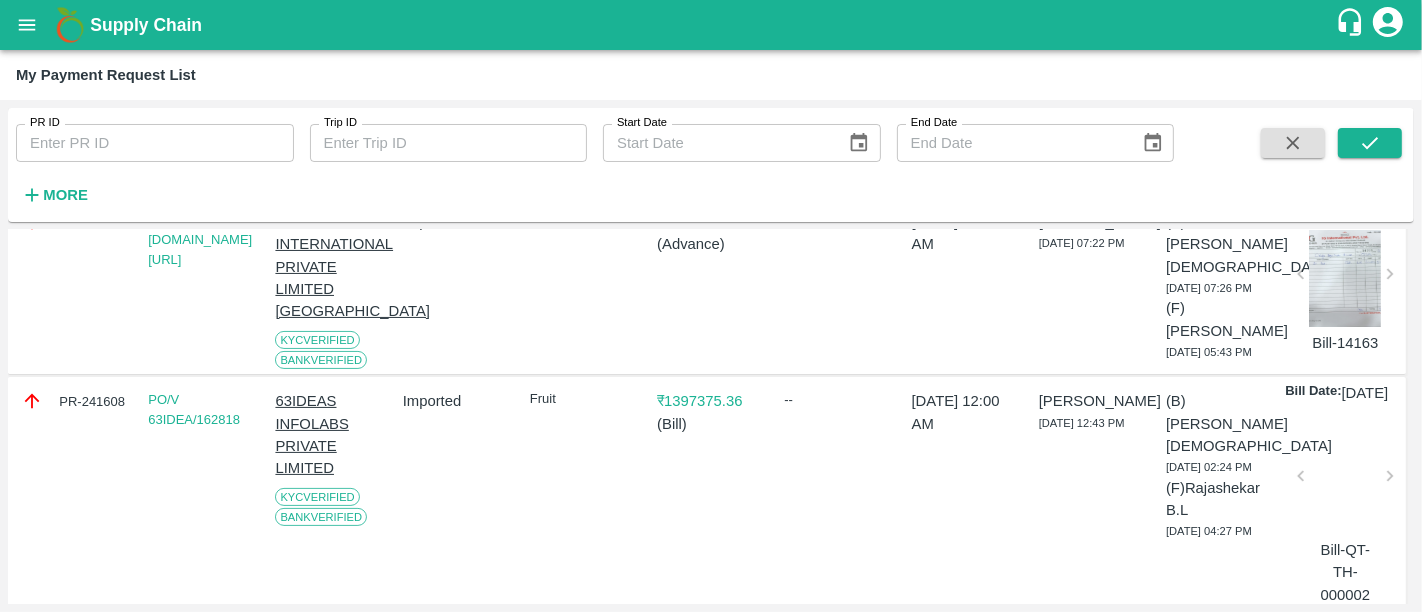scroll, scrollTop: 375, scrollLeft: 0, axis: vertical 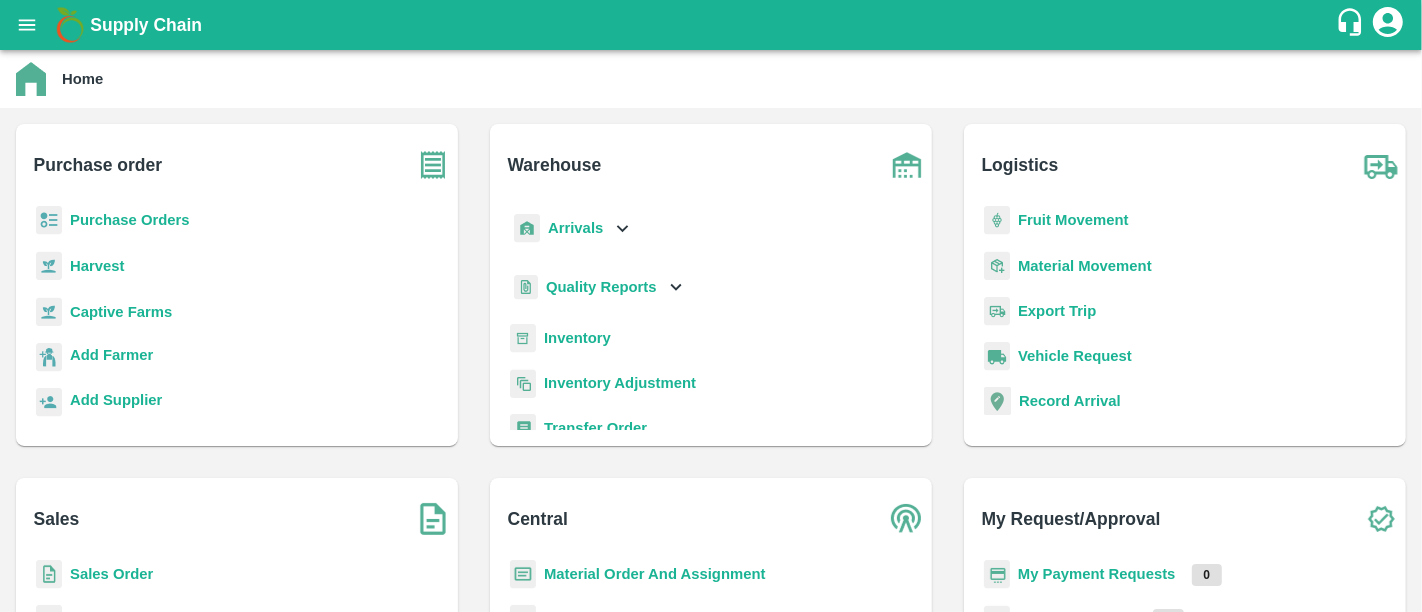click on "My Payment Requests" at bounding box center [1097, 574] 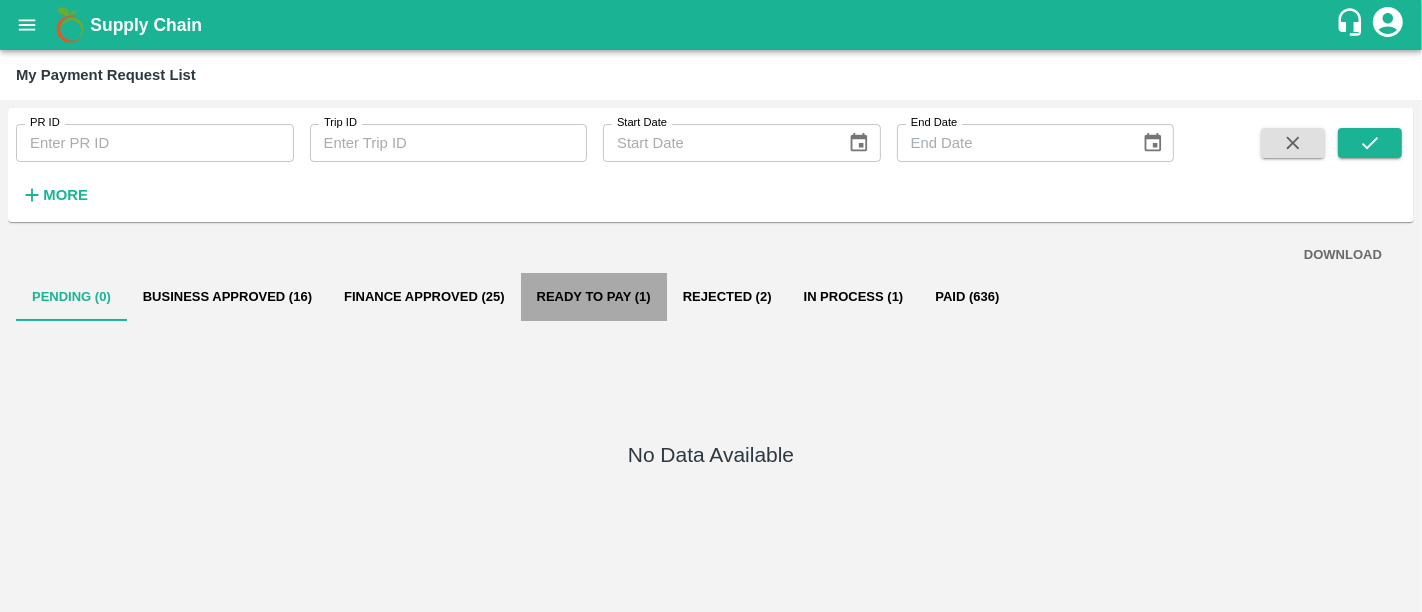 click on "Ready To Pay (1)" at bounding box center (594, 297) 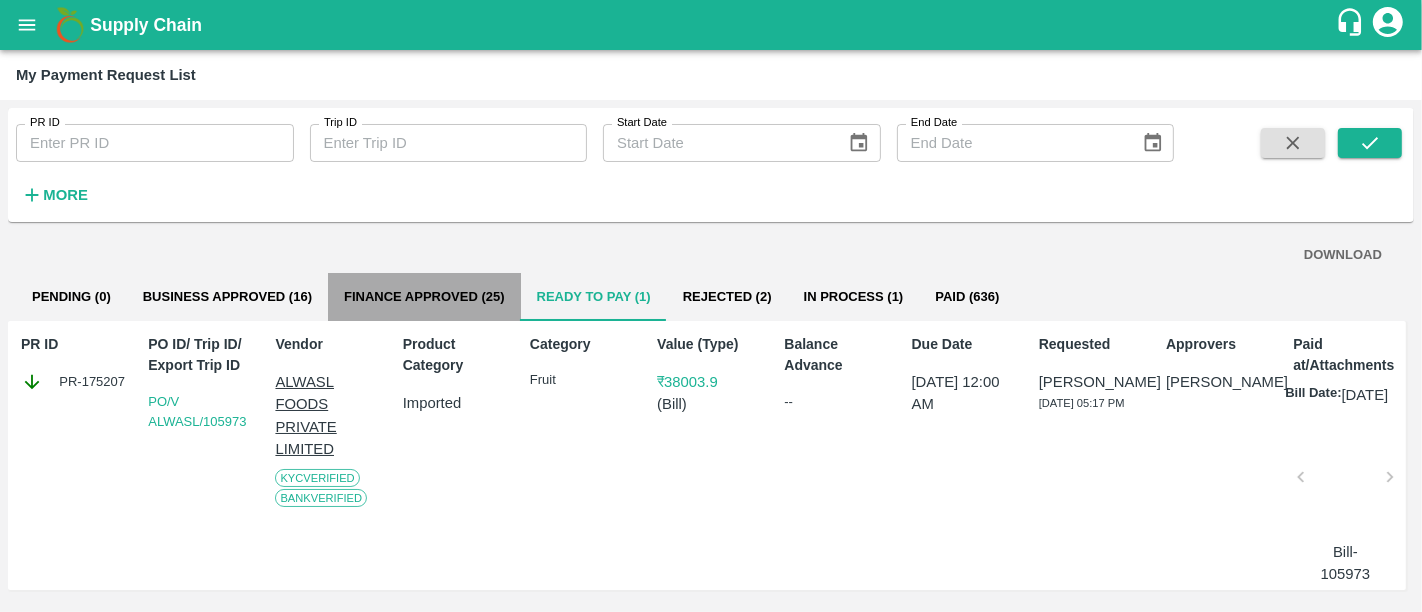 click on "Finance Approved (25)" at bounding box center (424, 297) 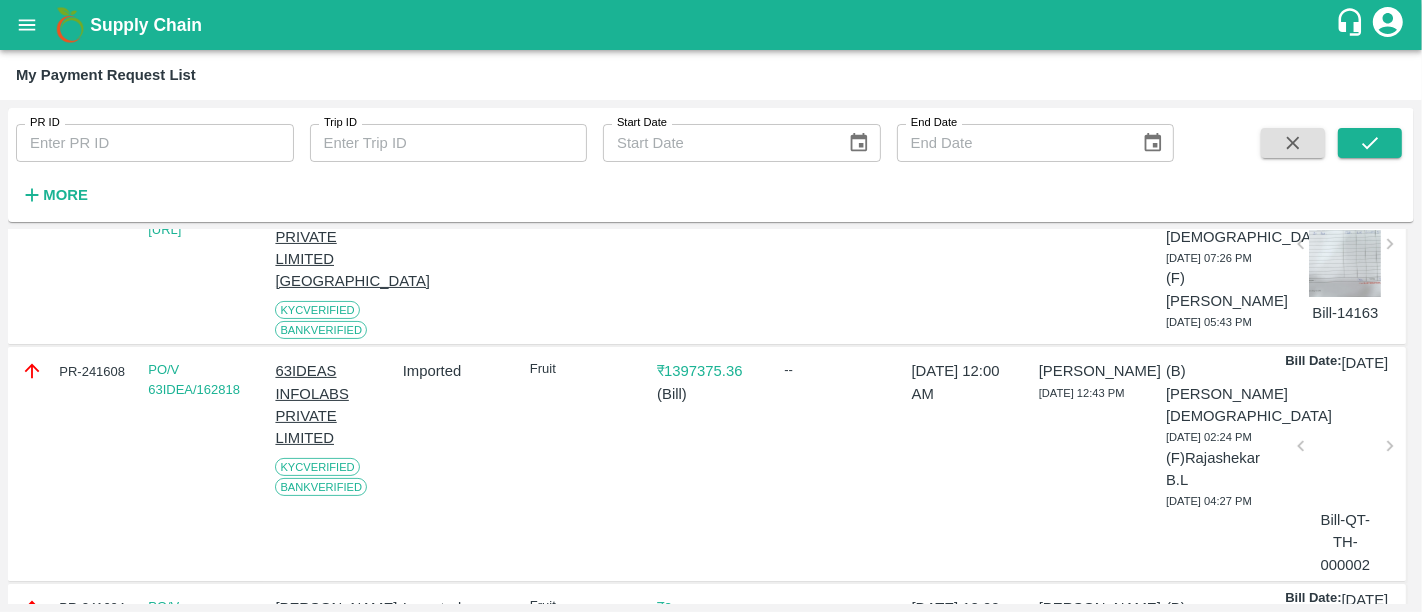 scroll, scrollTop: 414, scrollLeft: 0, axis: vertical 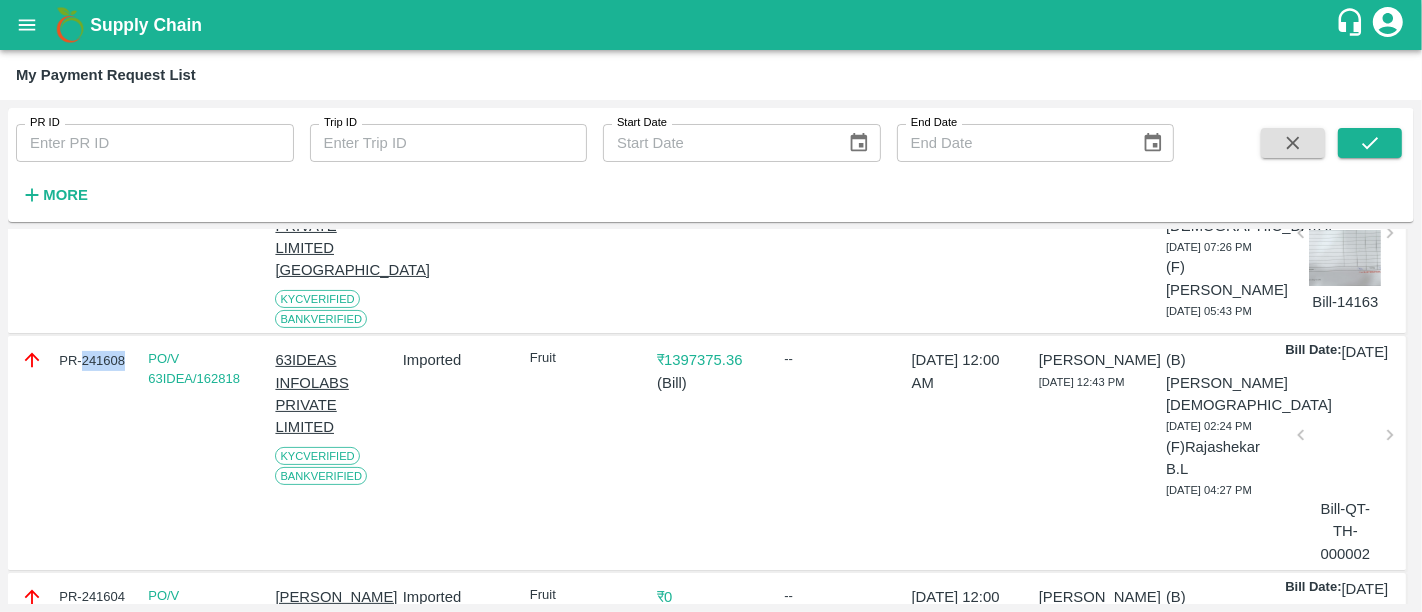 drag, startPoint x: 83, startPoint y: 388, endPoint x: 125, endPoint y: 391, distance: 42.107006 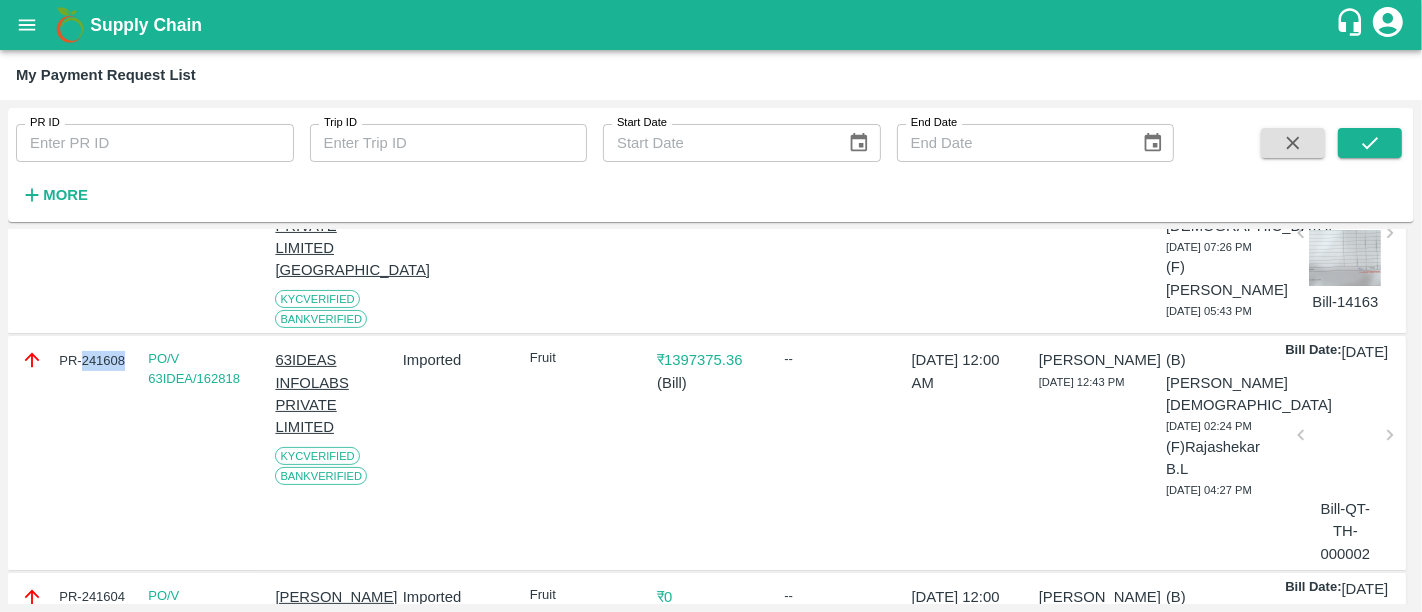 click on "PR-241608" at bounding box center [75, 360] 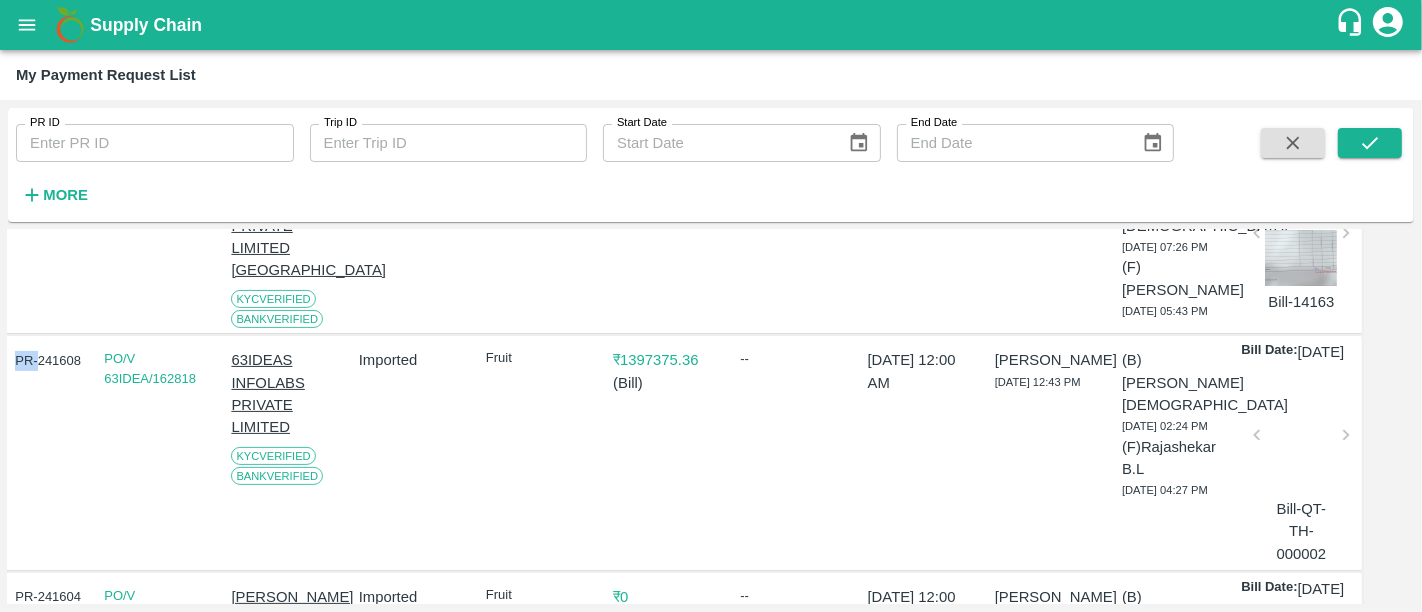 scroll, scrollTop: 414, scrollLeft: 0, axis: vertical 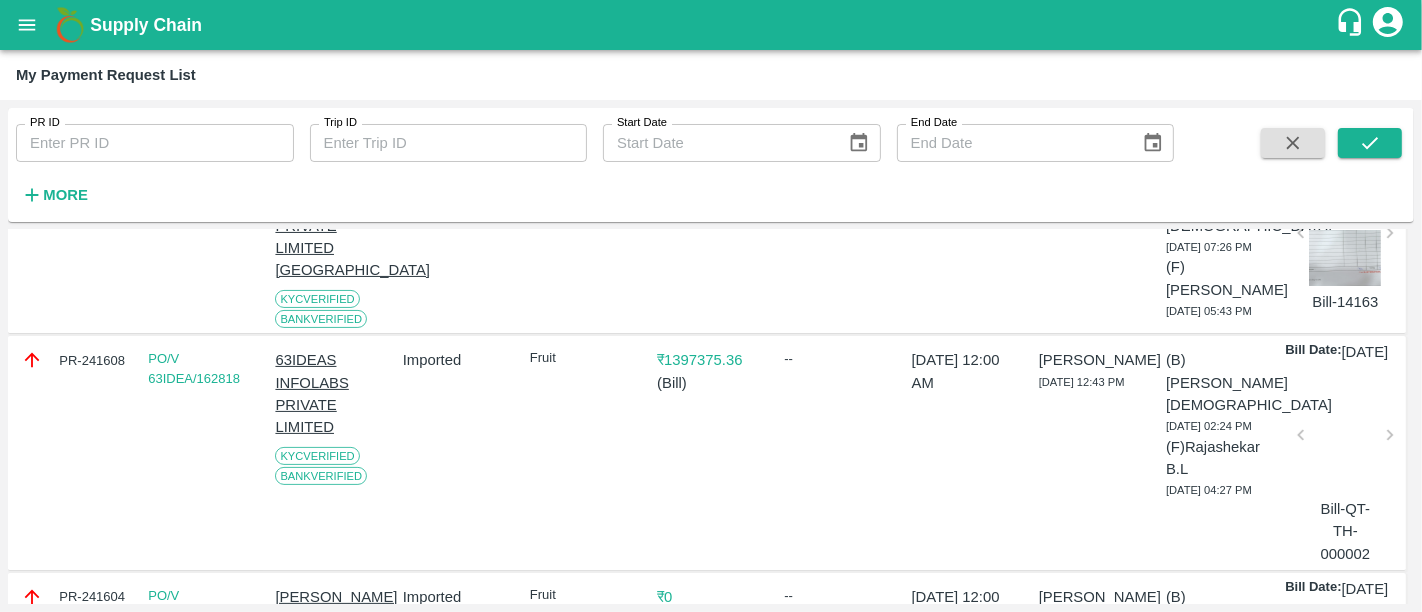 click on "PR-241608" at bounding box center (75, 360) 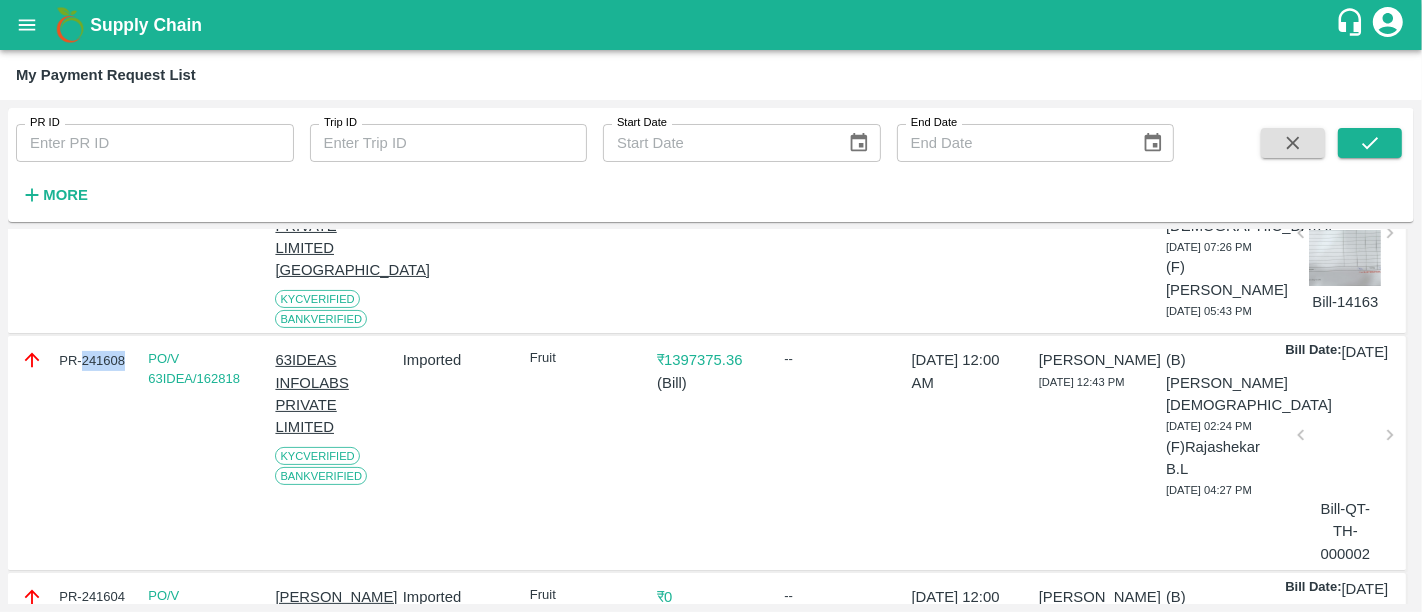 click on "PR-241608" at bounding box center (75, 360) 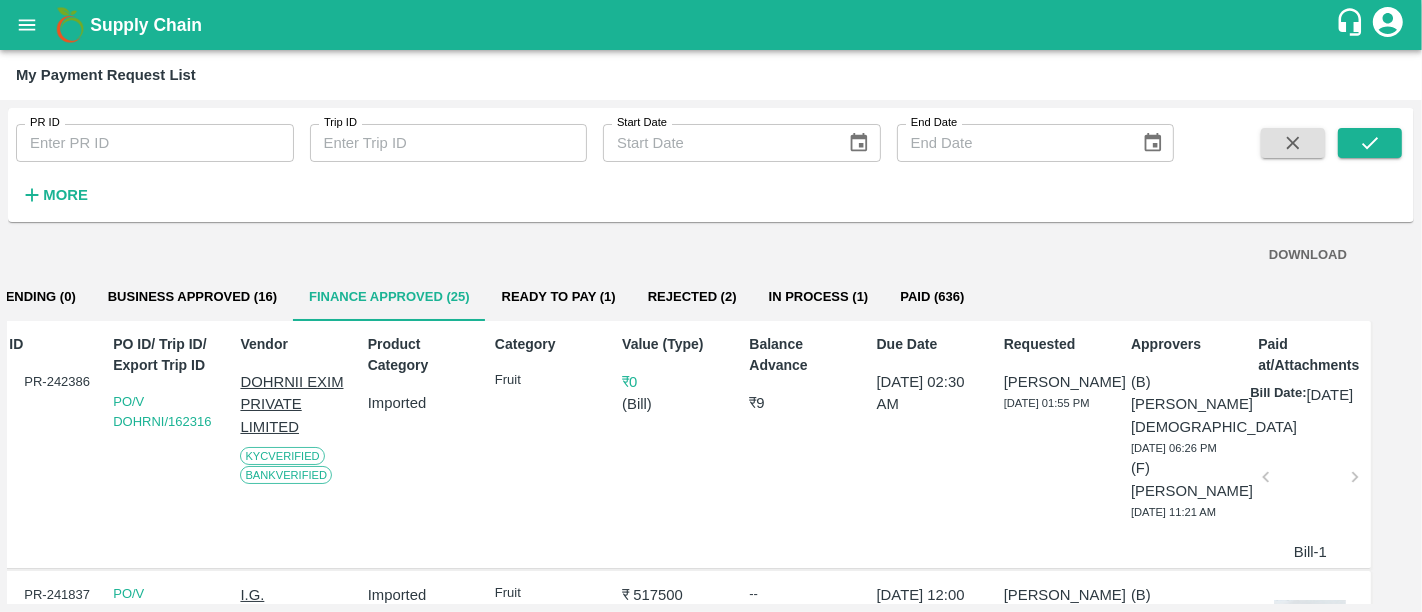 scroll, scrollTop: 0, scrollLeft: 0, axis: both 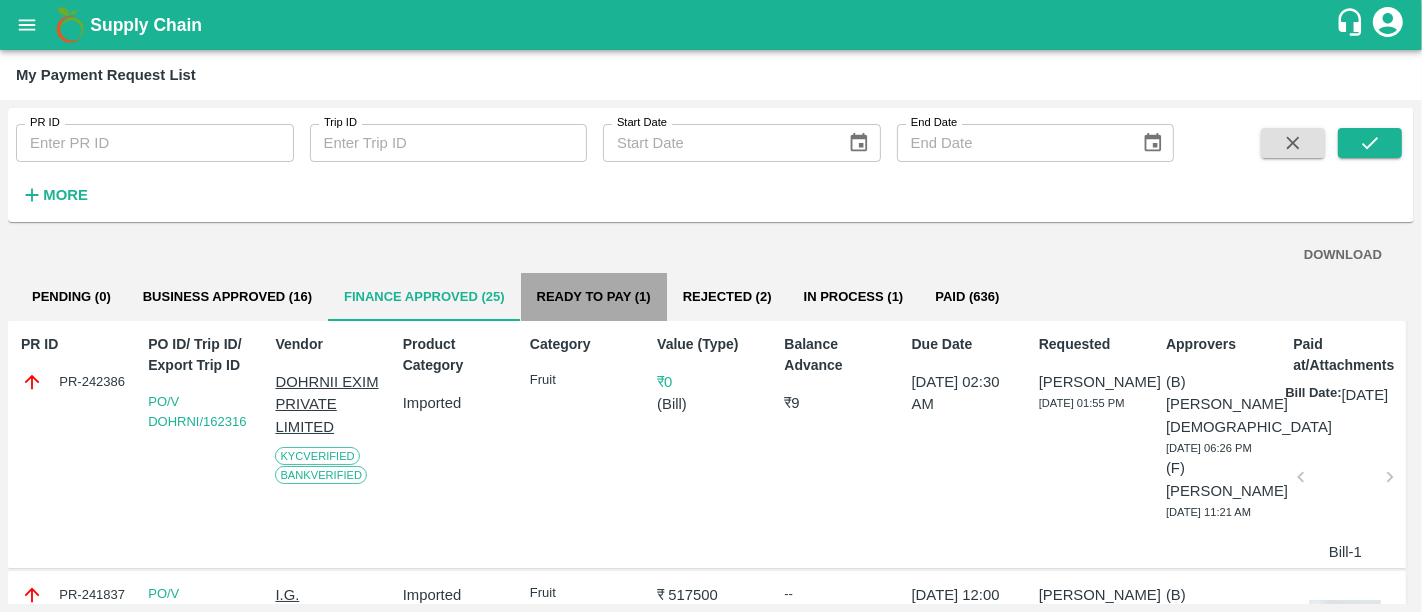 click on "Ready To Pay (1)" at bounding box center (594, 297) 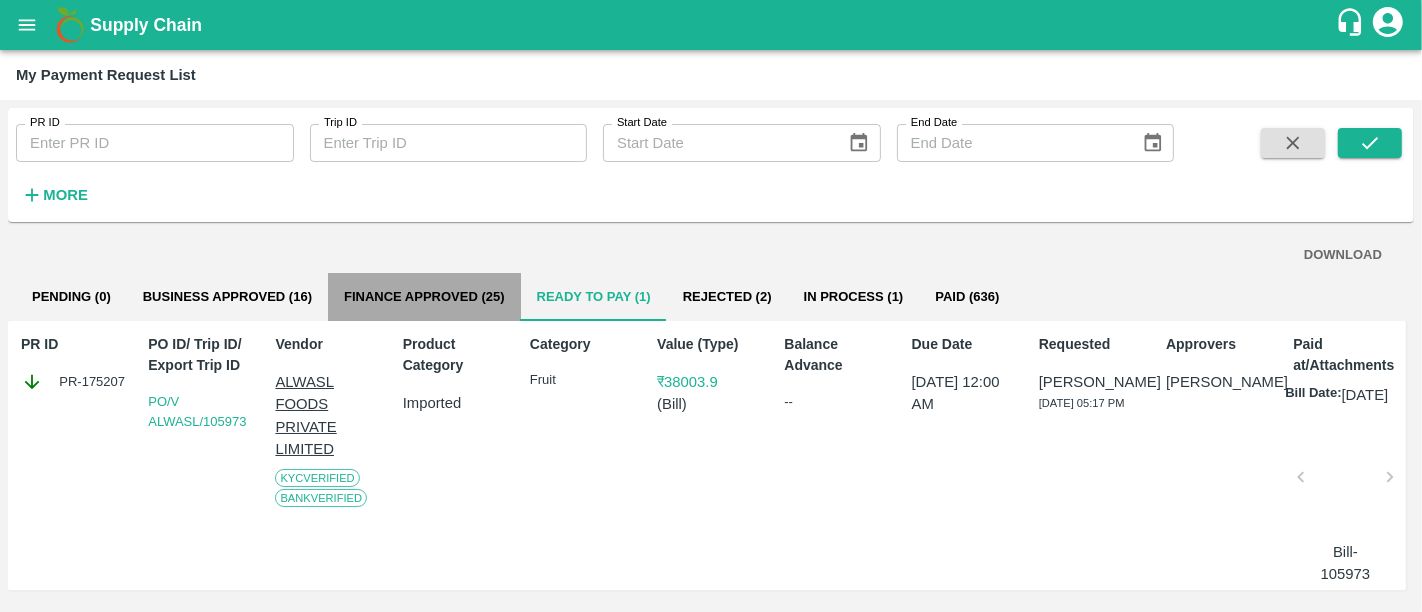 click on "Finance Approved (25)" at bounding box center [424, 297] 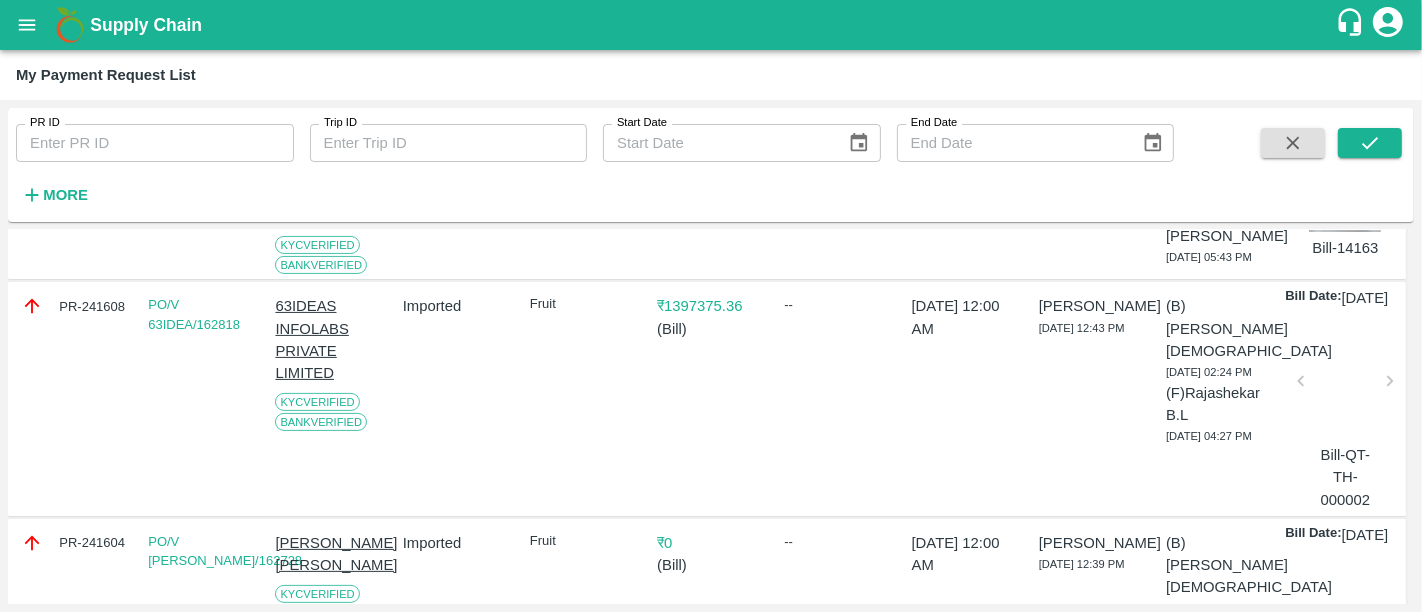 scroll, scrollTop: 448, scrollLeft: 0, axis: vertical 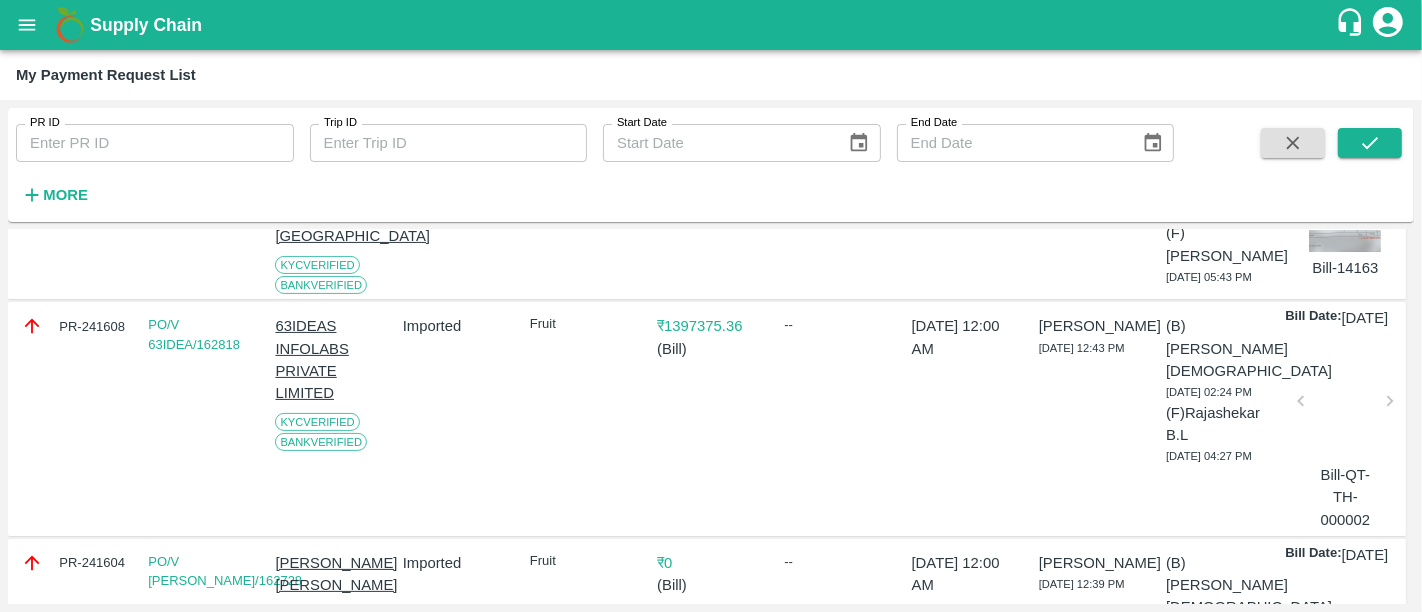 click on "₹  1397375.36" at bounding box center [711, 326] 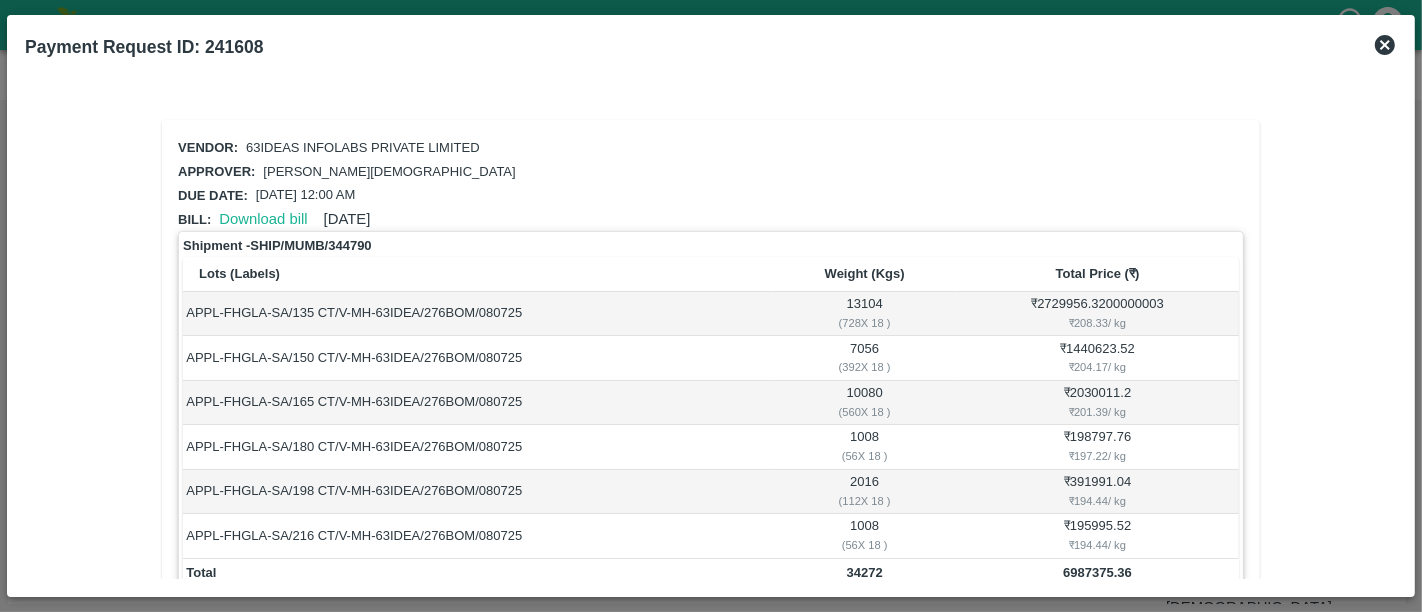 scroll, scrollTop: 0, scrollLeft: 0, axis: both 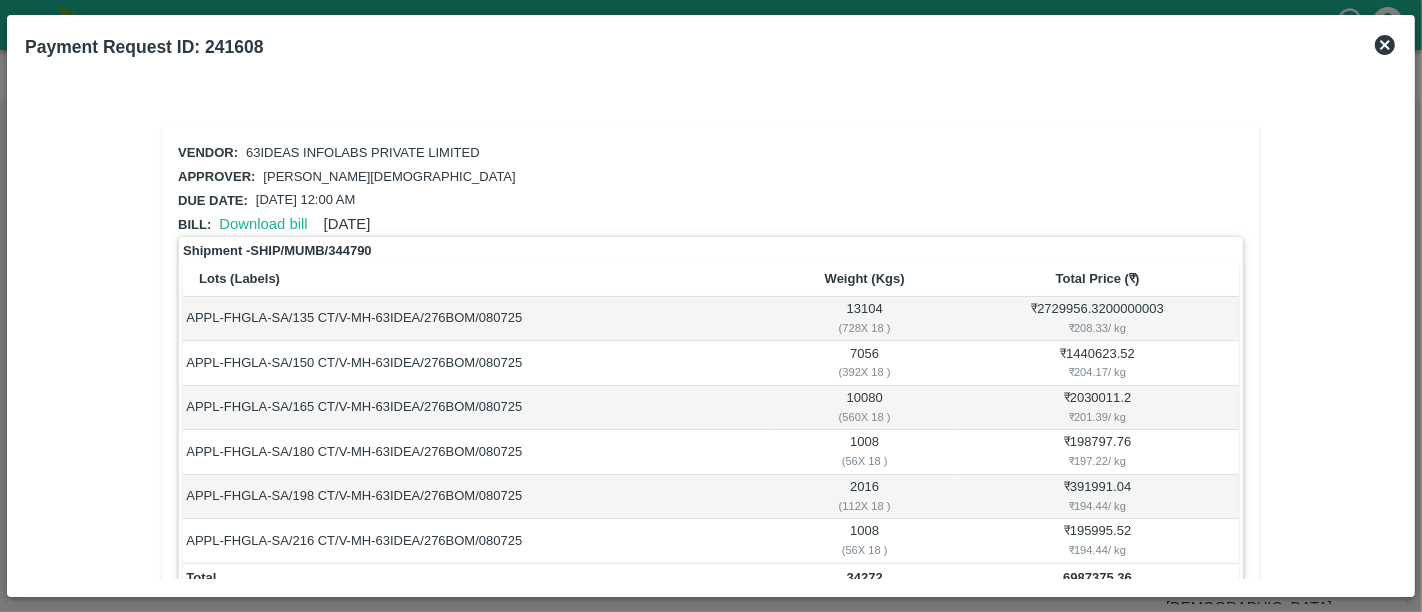 click 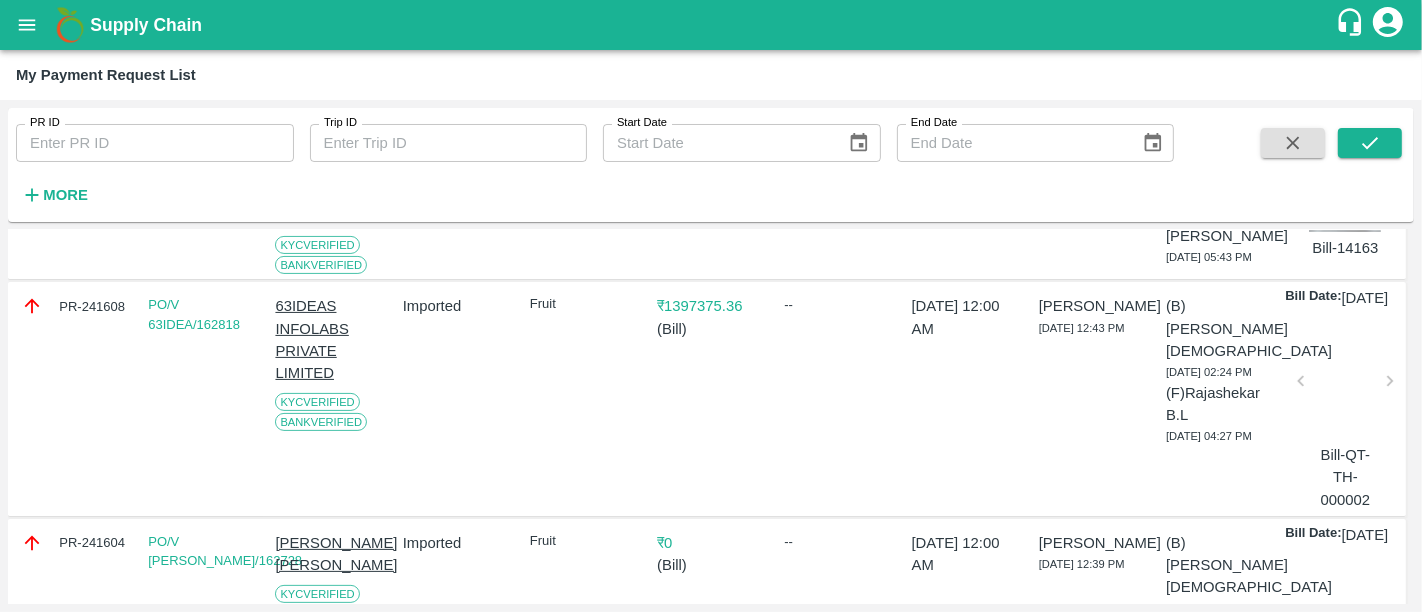 scroll, scrollTop: 470, scrollLeft: 0, axis: vertical 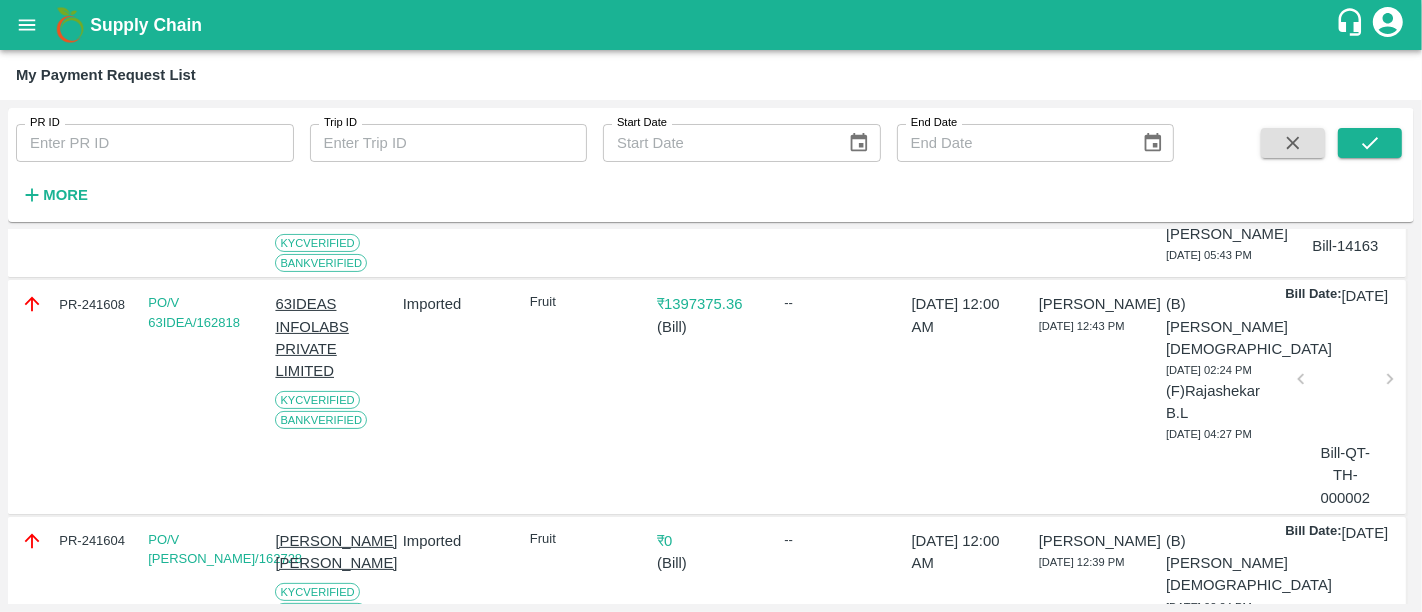 click on "₹  1397375.36" at bounding box center (711, 304) 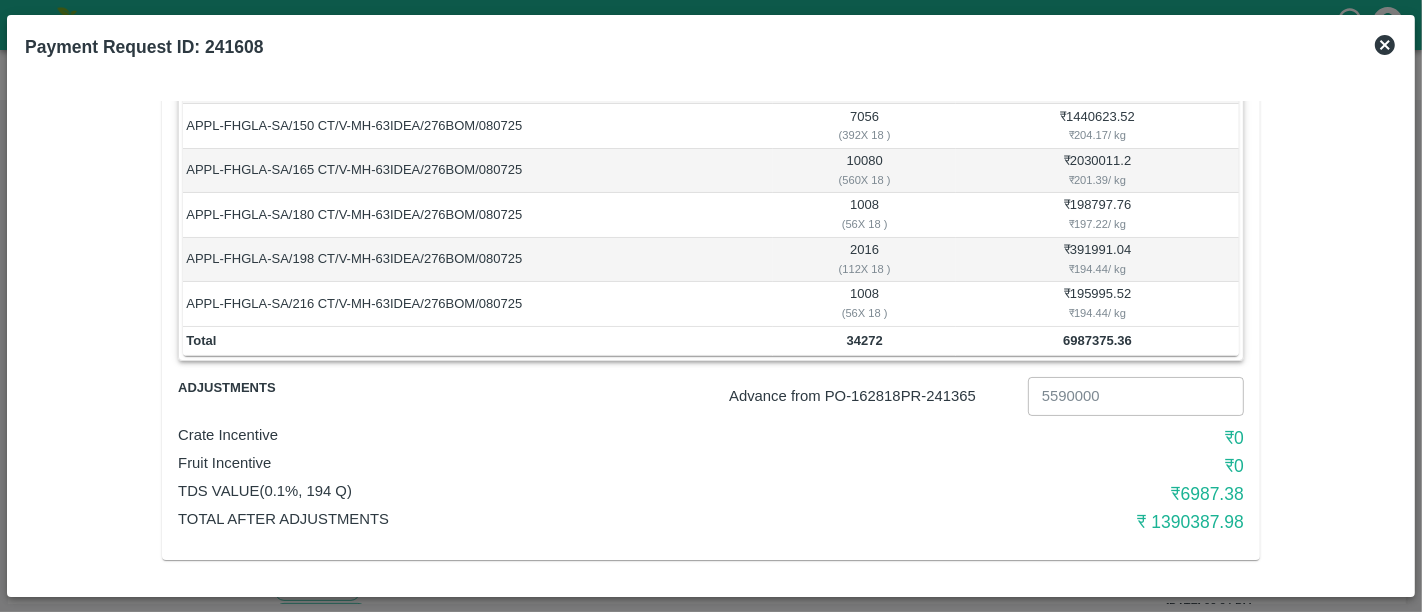 scroll, scrollTop: 0, scrollLeft: 0, axis: both 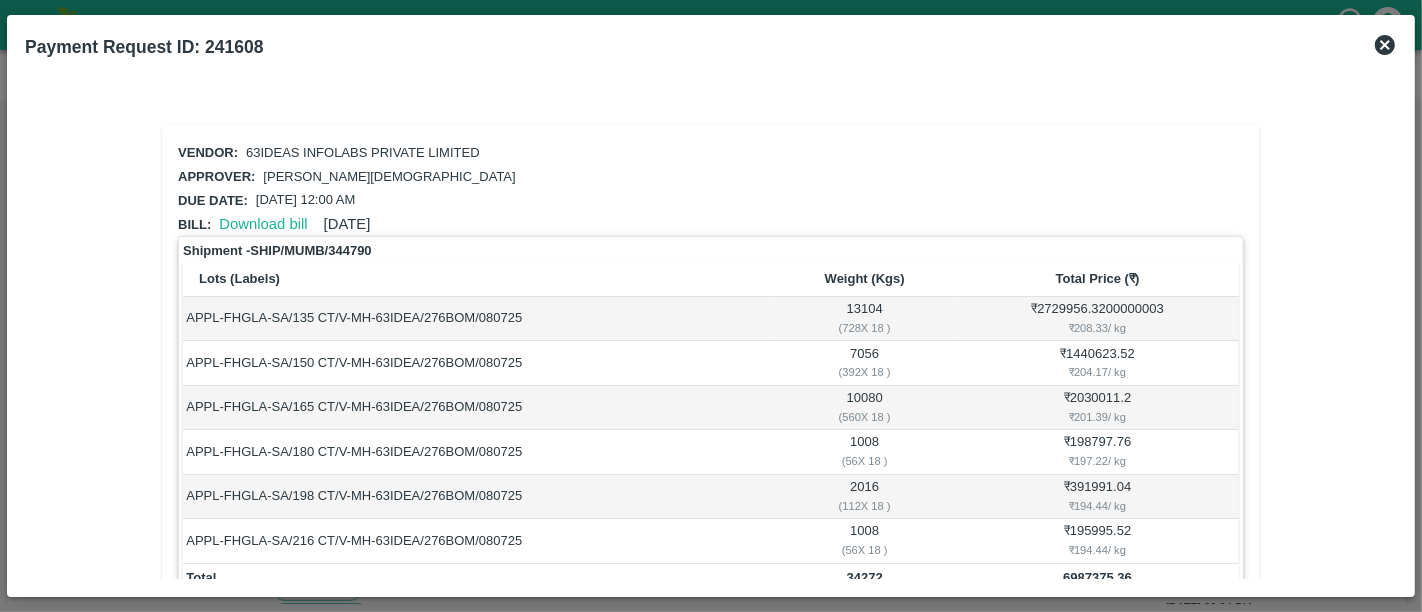 click 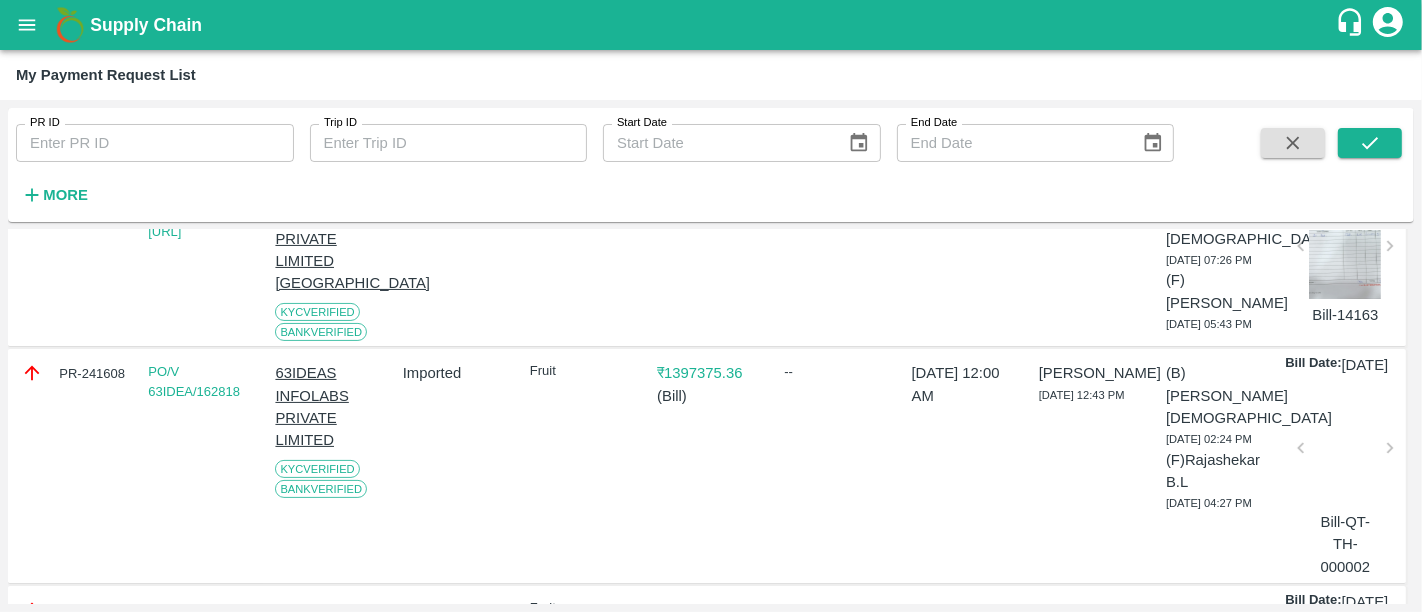 scroll, scrollTop: 400, scrollLeft: 0, axis: vertical 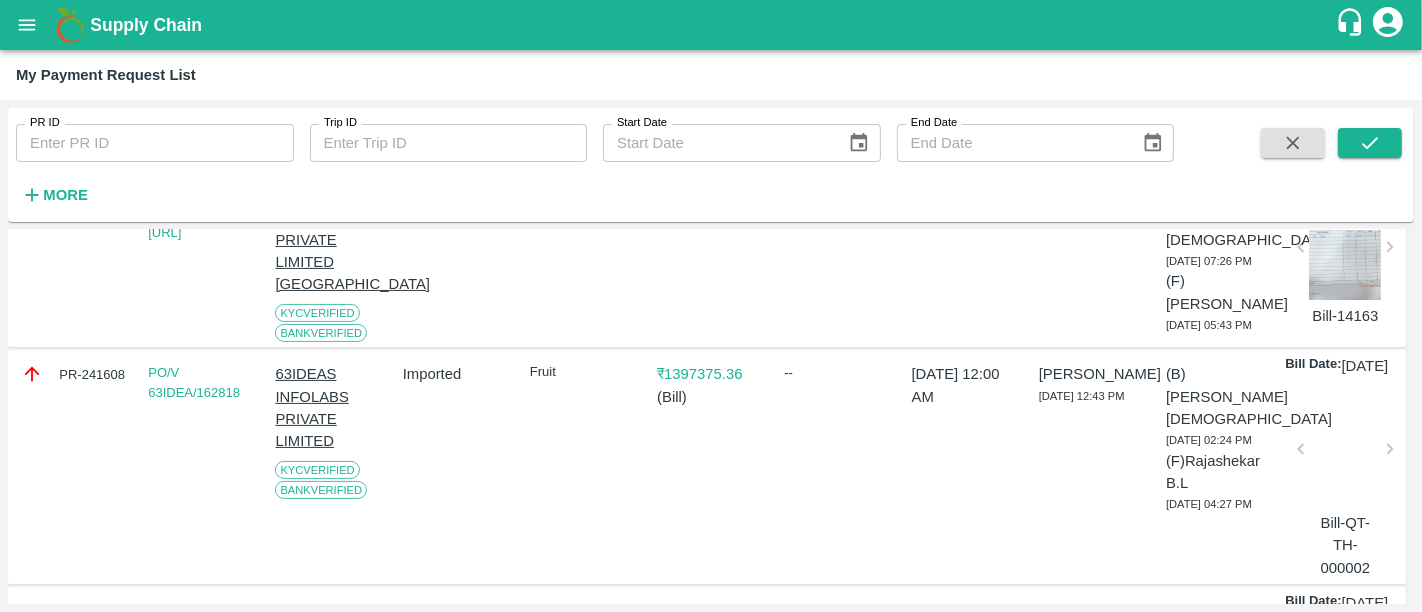 click on "--" at bounding box center (834, 466) 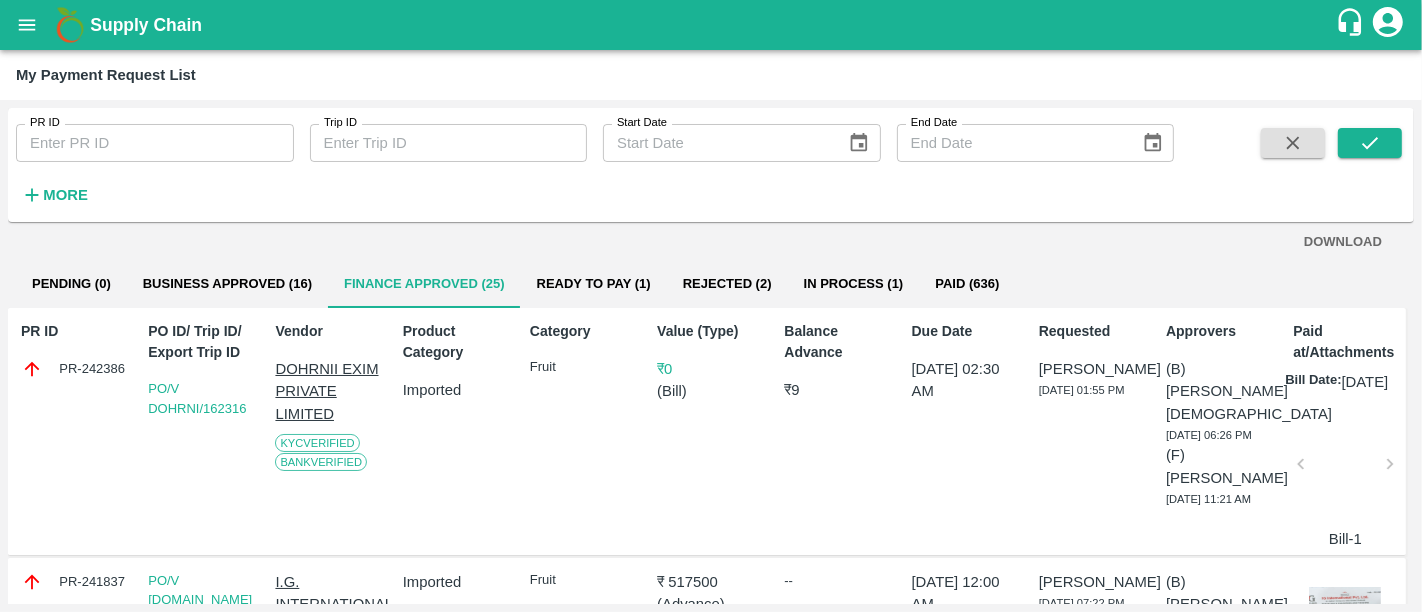 scroll, scrollTop: 0, scrollLeft: 0, axis: both 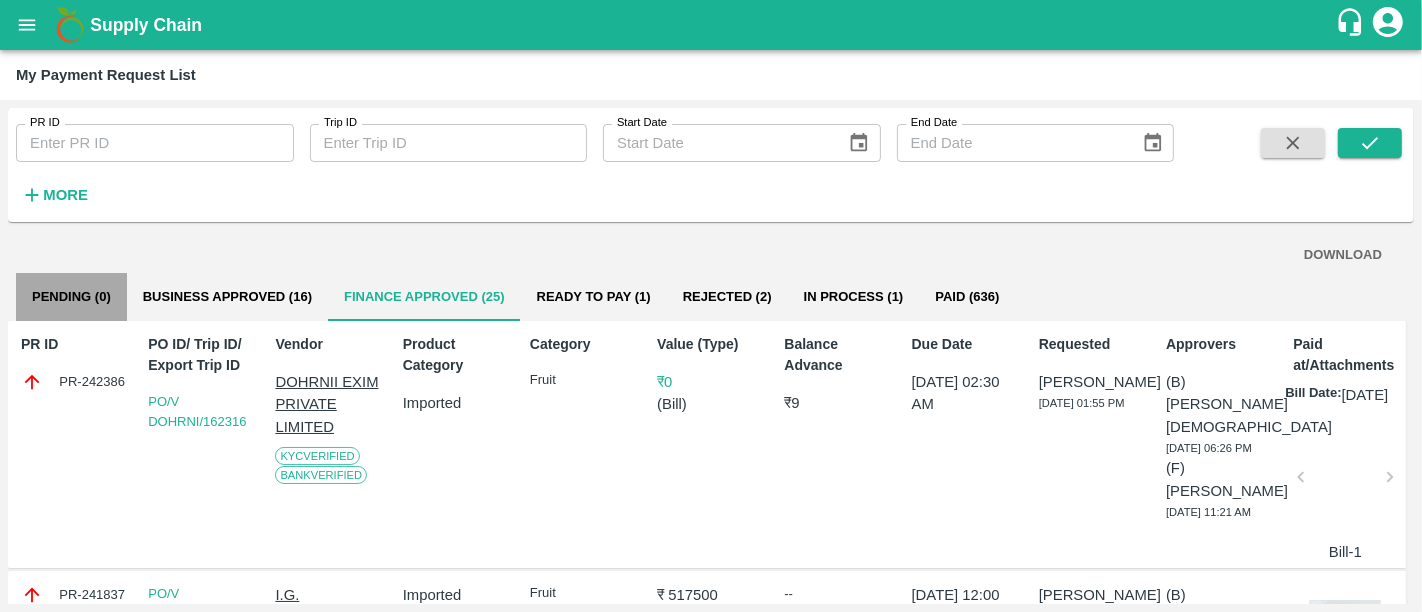 click on "Pending (0)" at bounding box center (71, 297) 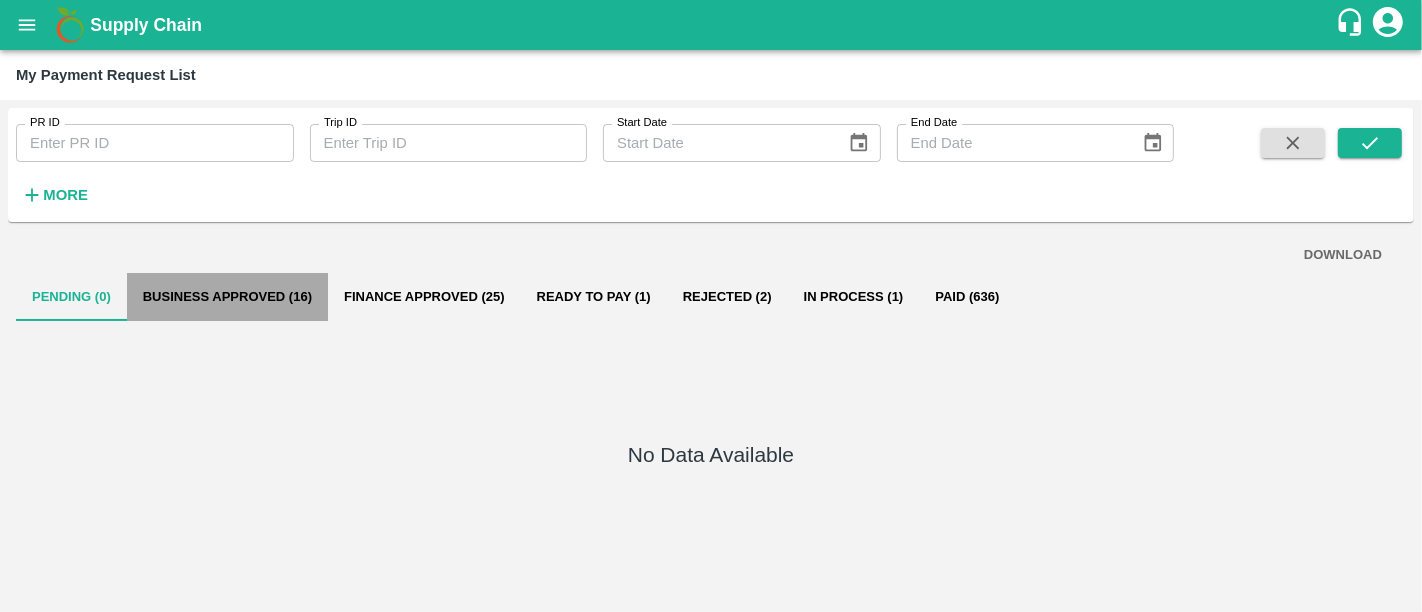 click on "Business Approved (16)" at bounding box center [227, 297] 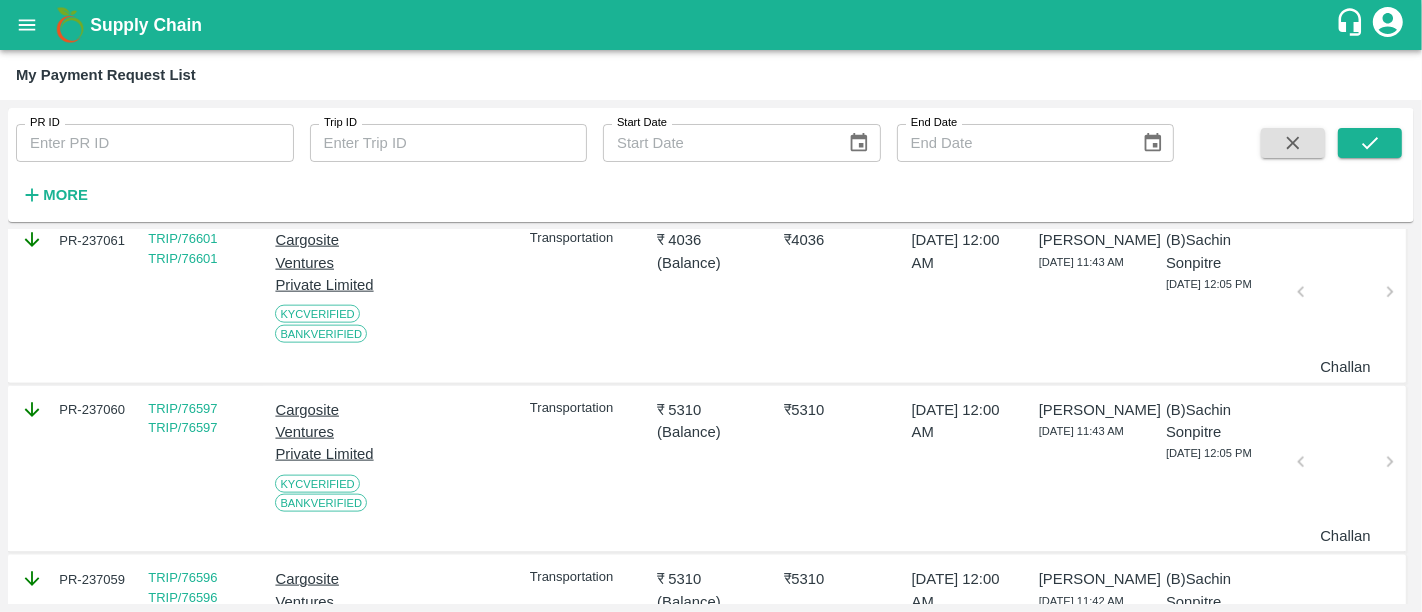 scroll, scrollTop: 2585, scrollLeft: 0, axis: vertical 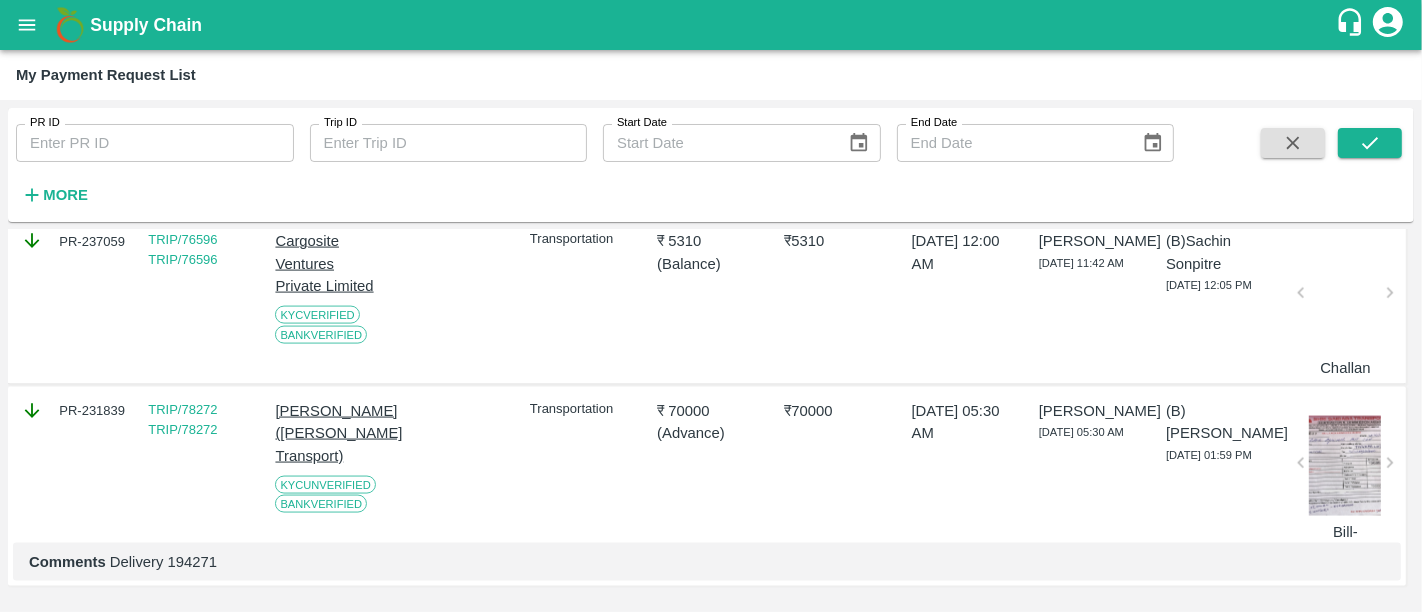 click on "₹ 70000 ( Advance )" at bounding box center [707, 467] 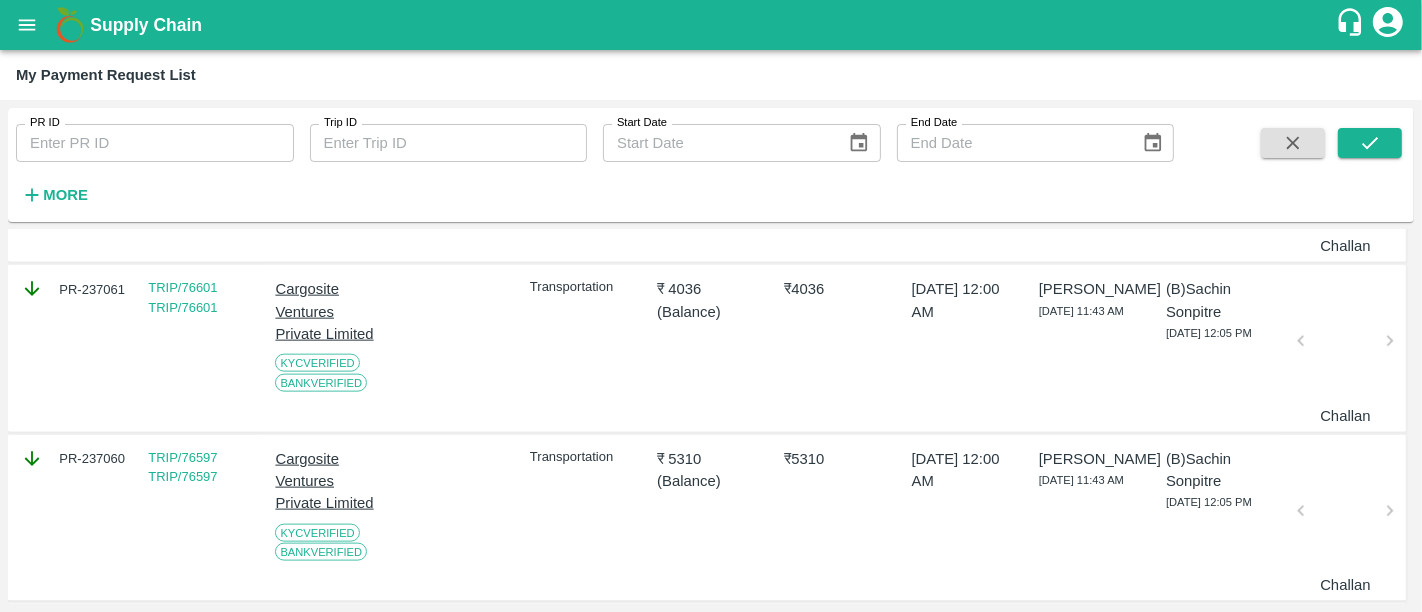 scroll, scrollTop: 2116, scrollLeft: 0, axis: vertical 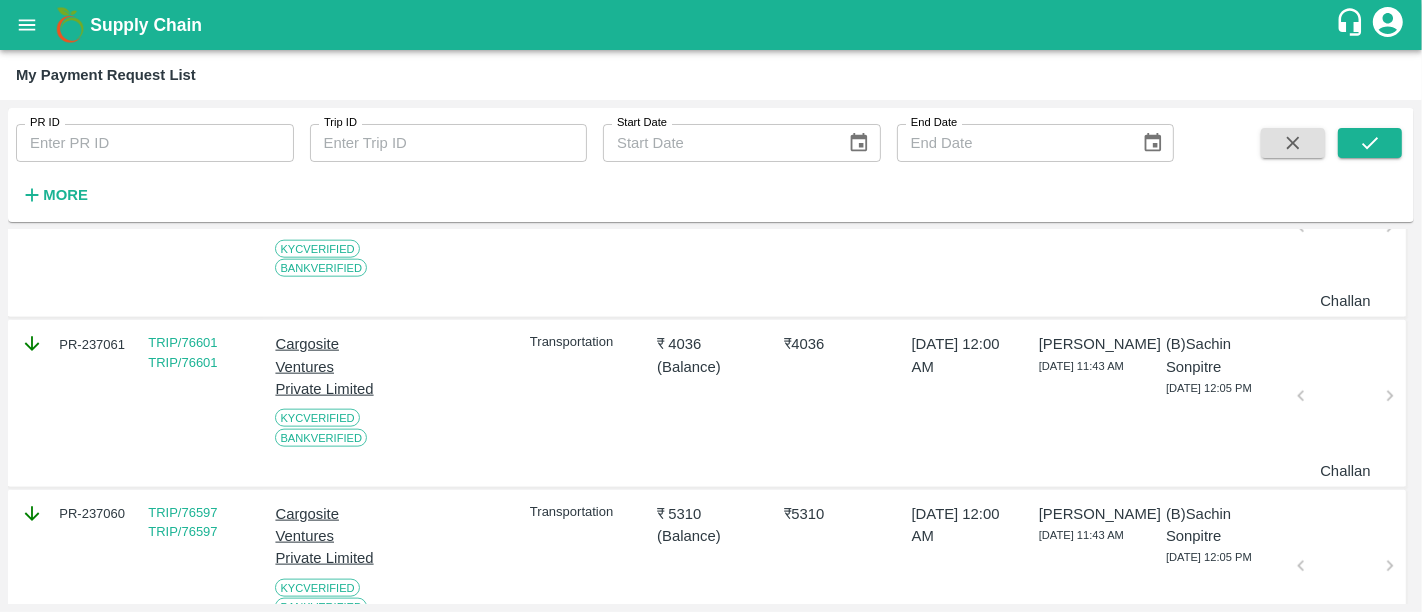click on "Supply Chain" at bounding box center [712, 25] 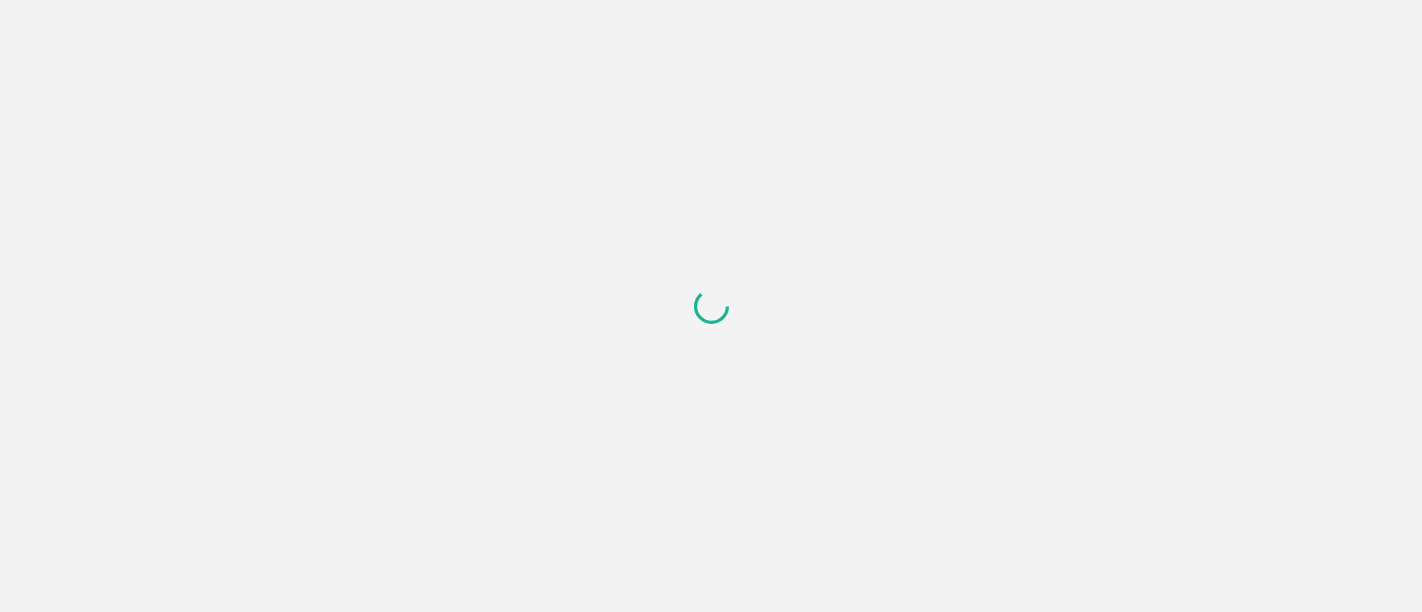 scroll, scrollTop: 0, scrollLeft: 0, axis: both 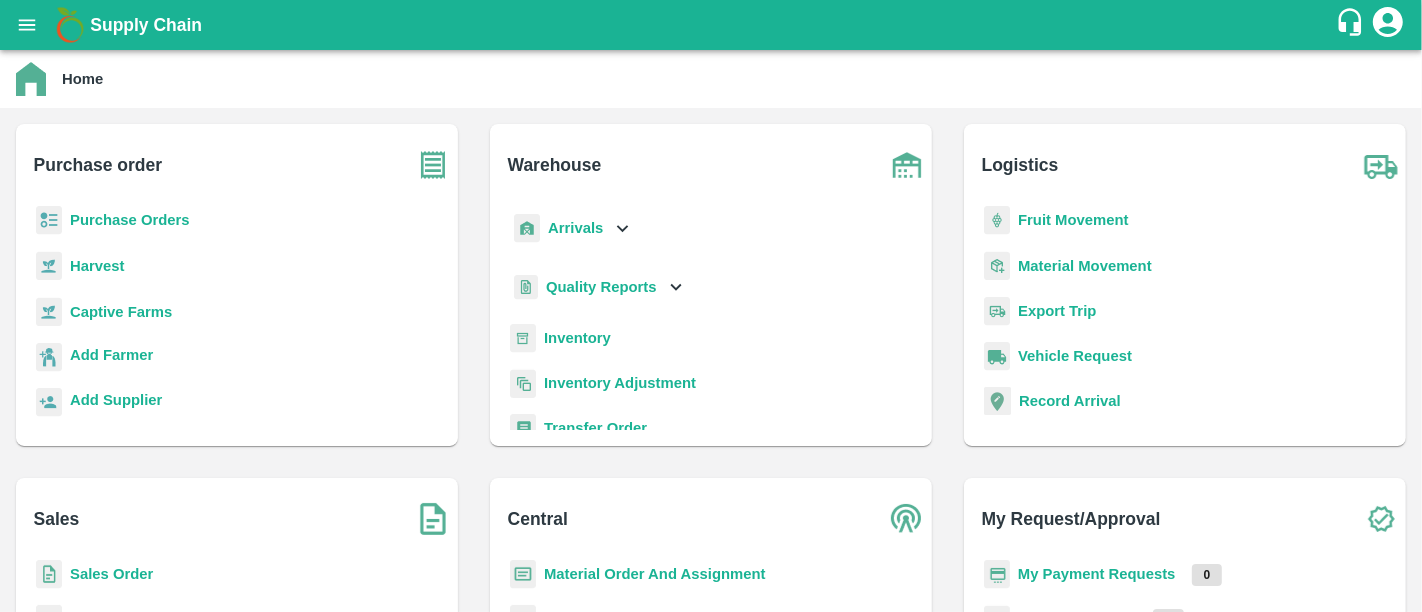 click on "Sales Order" at bounding box center (111, 574) 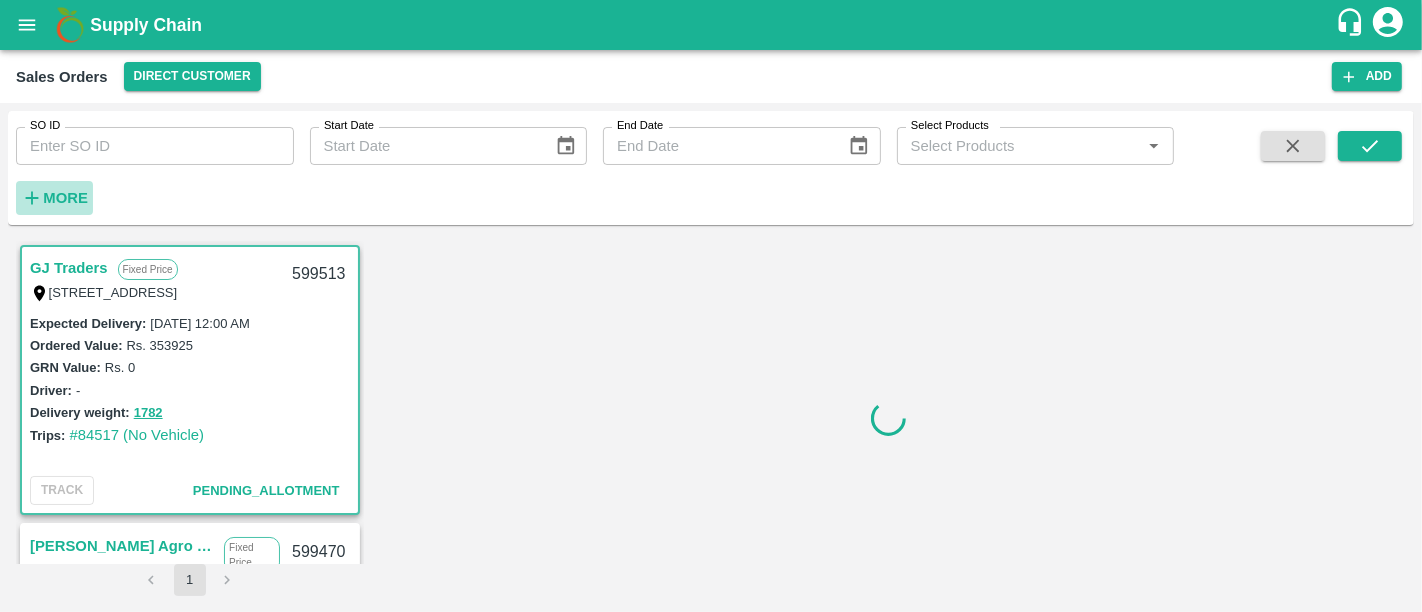 click on "More" at bounding box center (65, 198) 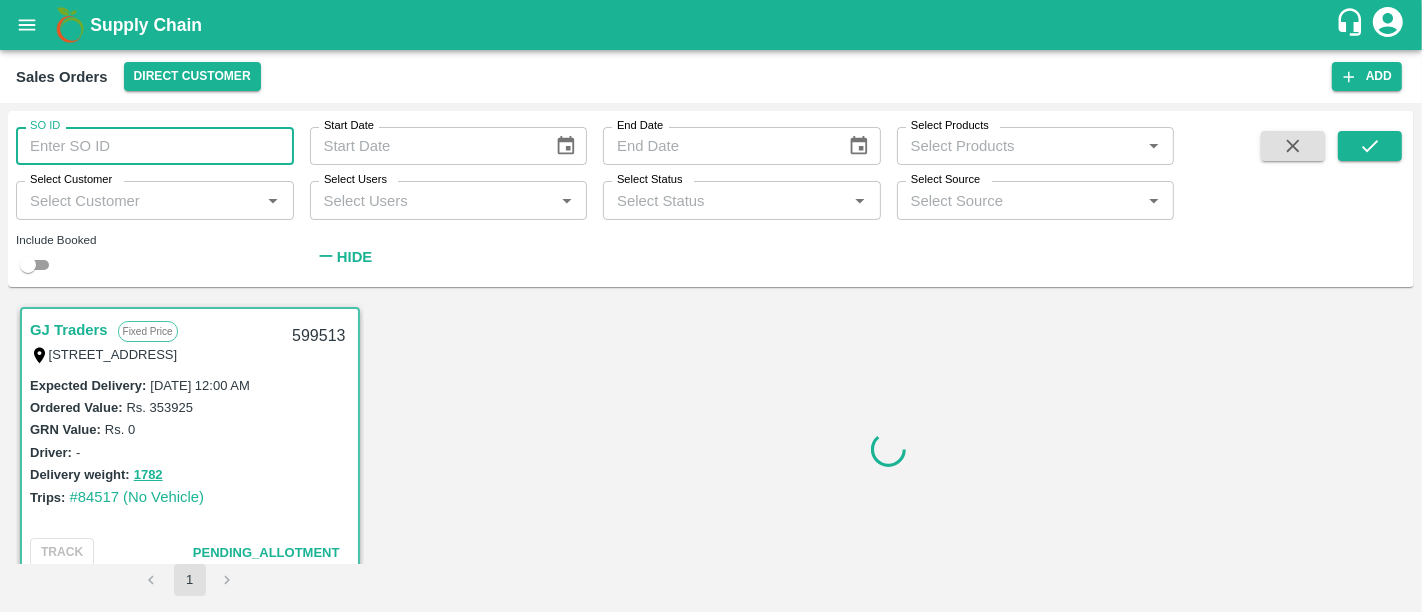 click on "SO ID" at bounding box center (155, 146) 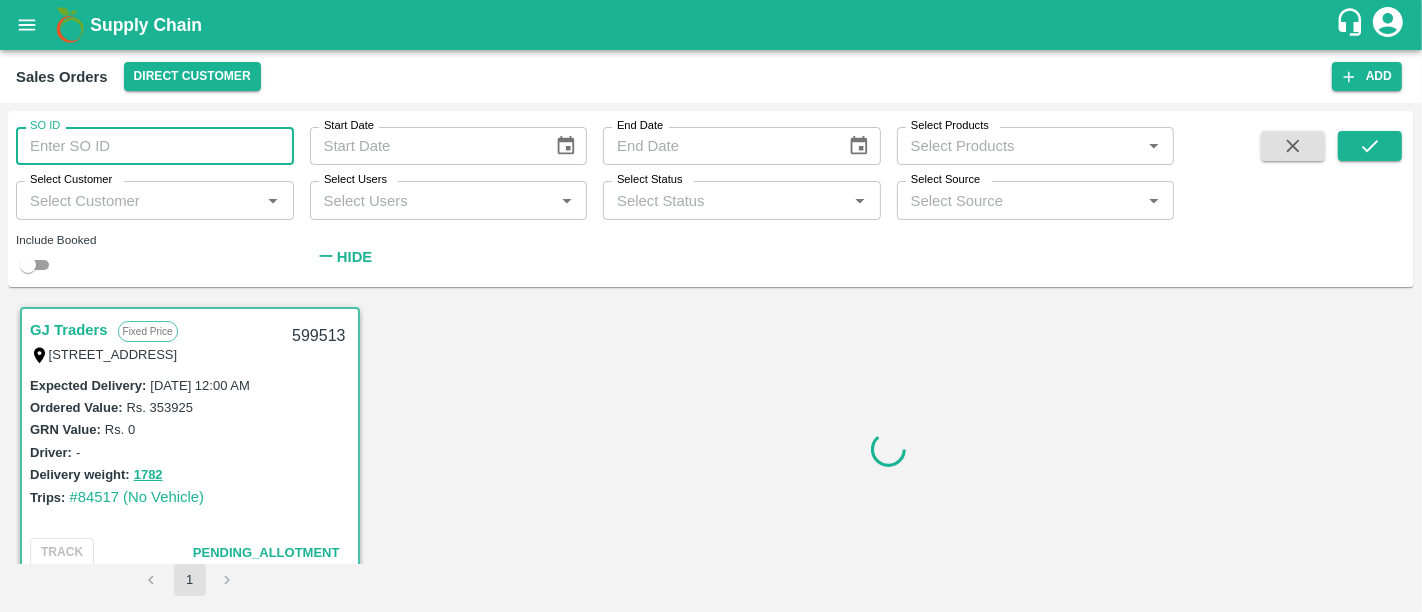 paste on "599322" 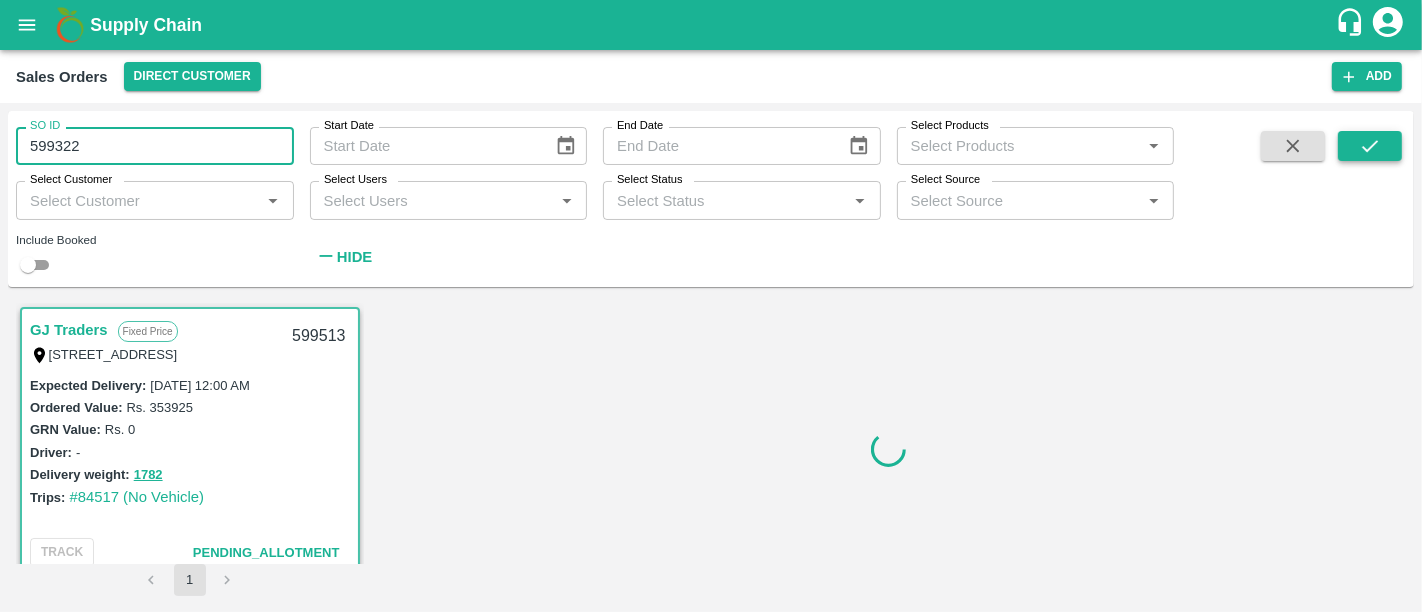 type on "599322" 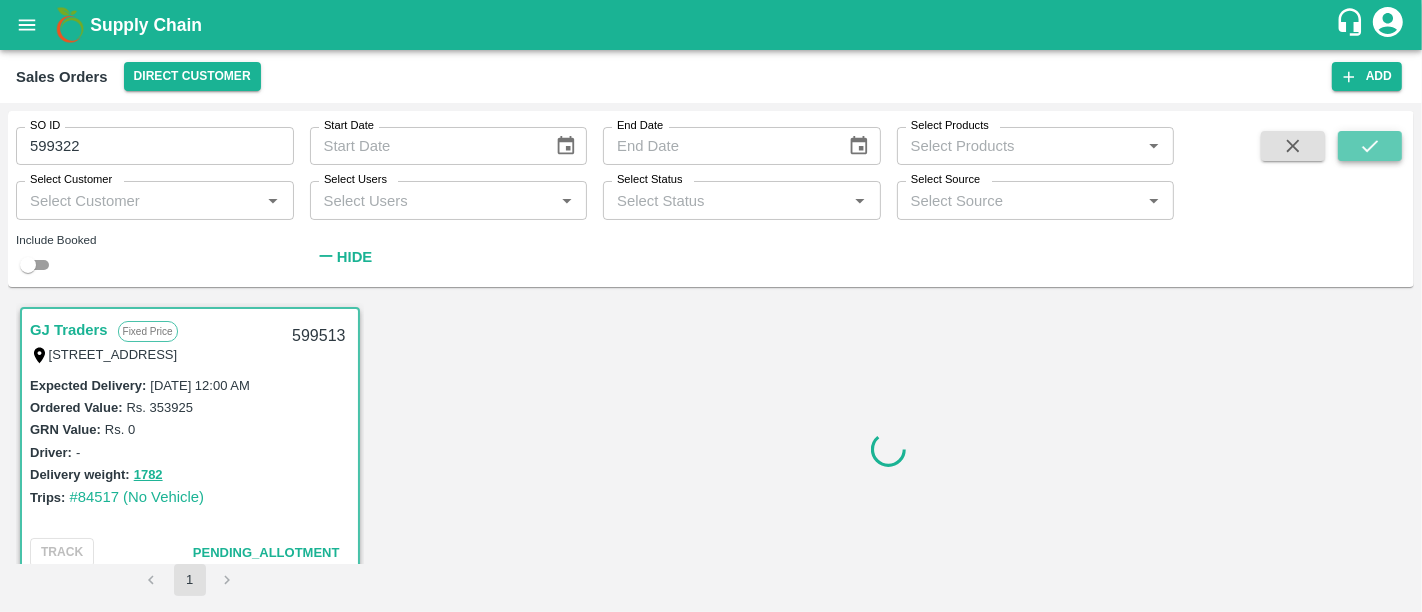 click at bounding box center [1370, 146] 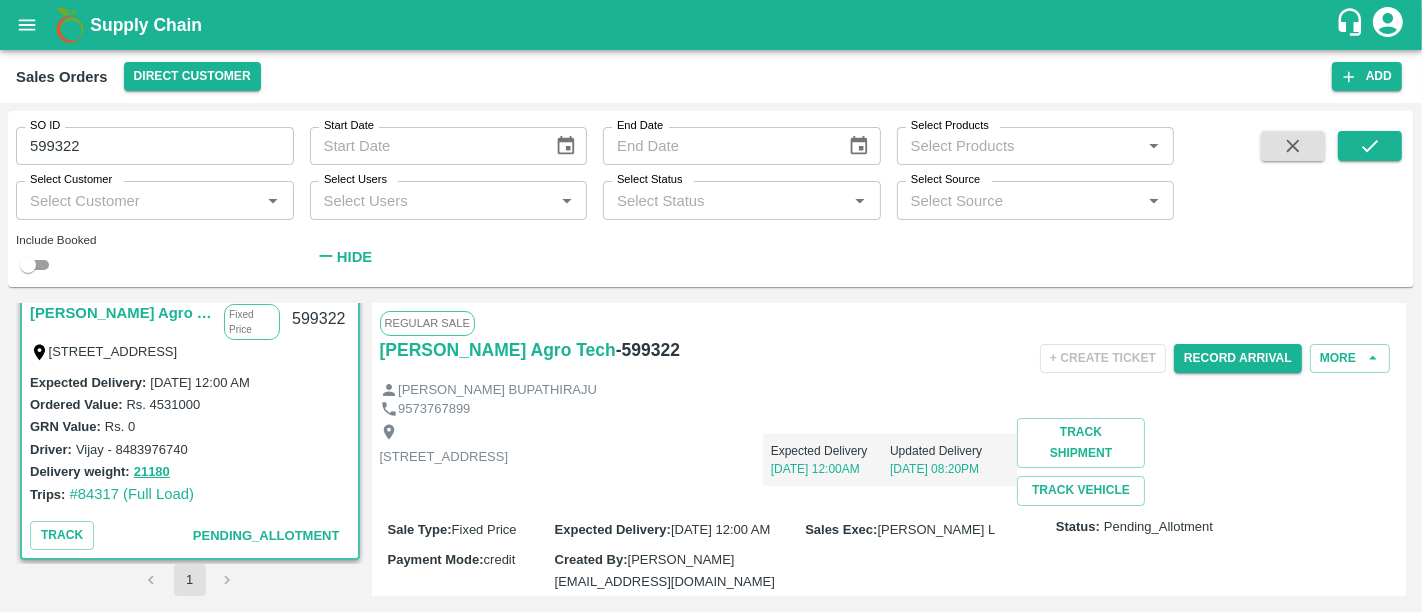 scroll, scrollTop: 0, scrollLeft: 0, axis: both 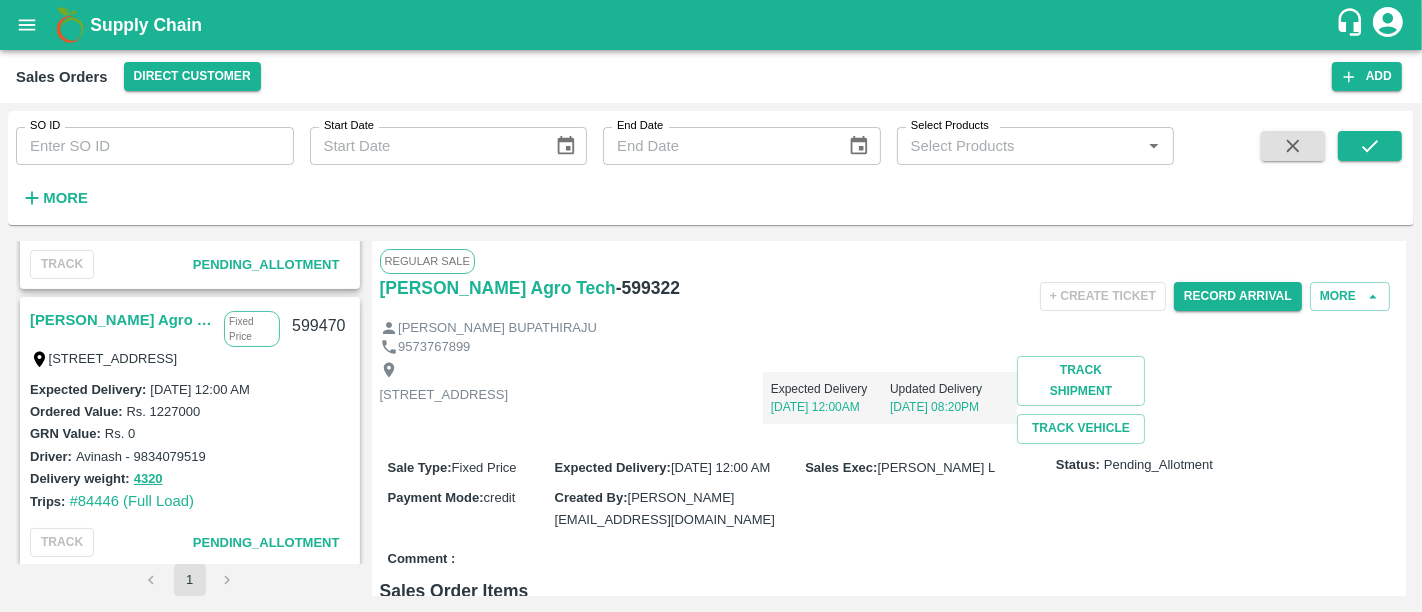 click on "[PERSON_NAME] Agro Tech" at bounding box center [122, 320] 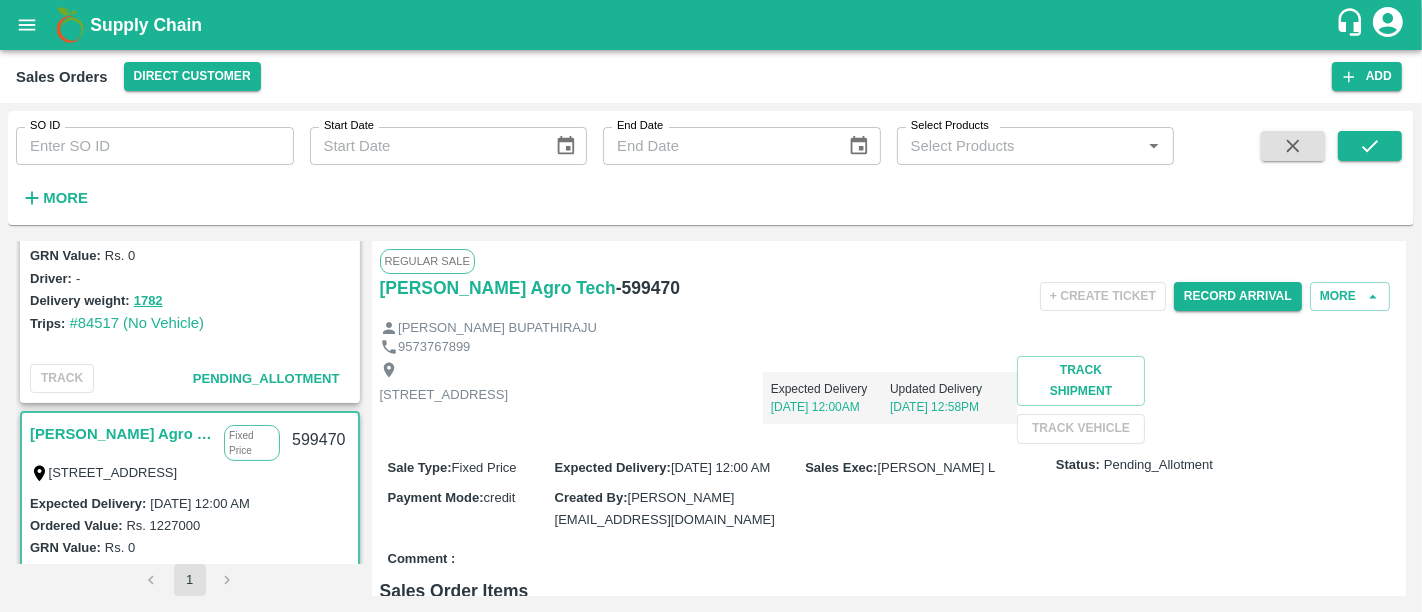 scroll, scrollTop: 0, scrollLeft: 0, axis: both 